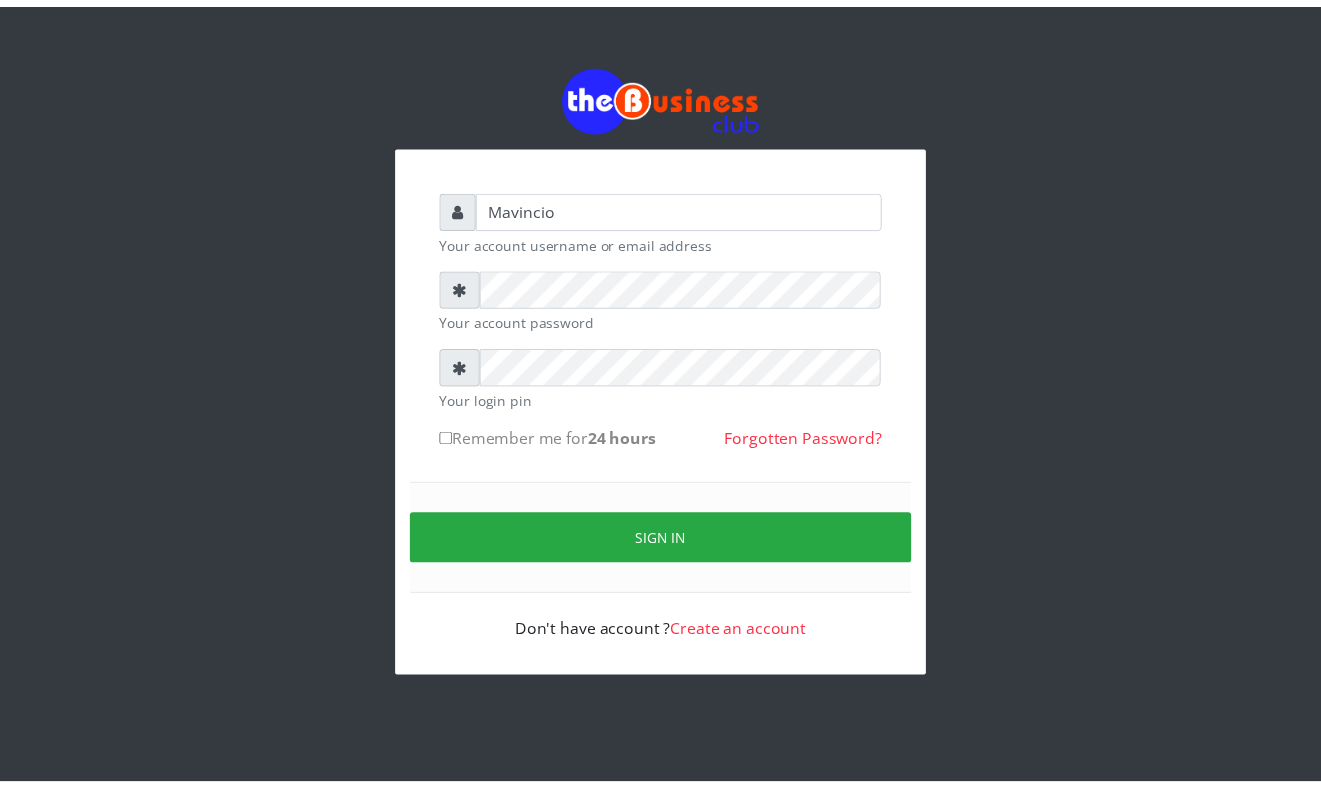 scroll, scrollTop: 0, scrollLeft: 0, axis: both 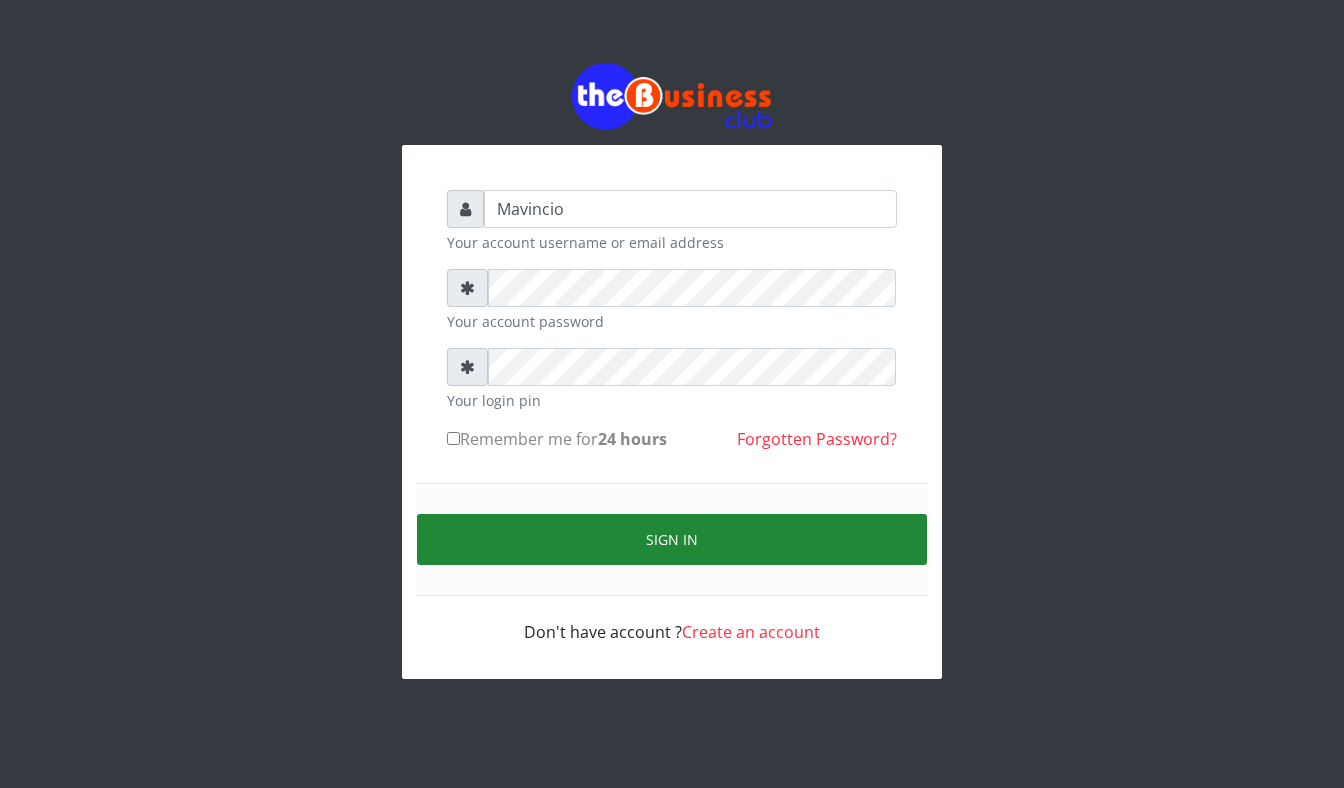 click on "Sign in" at bounding box center (672, 539) 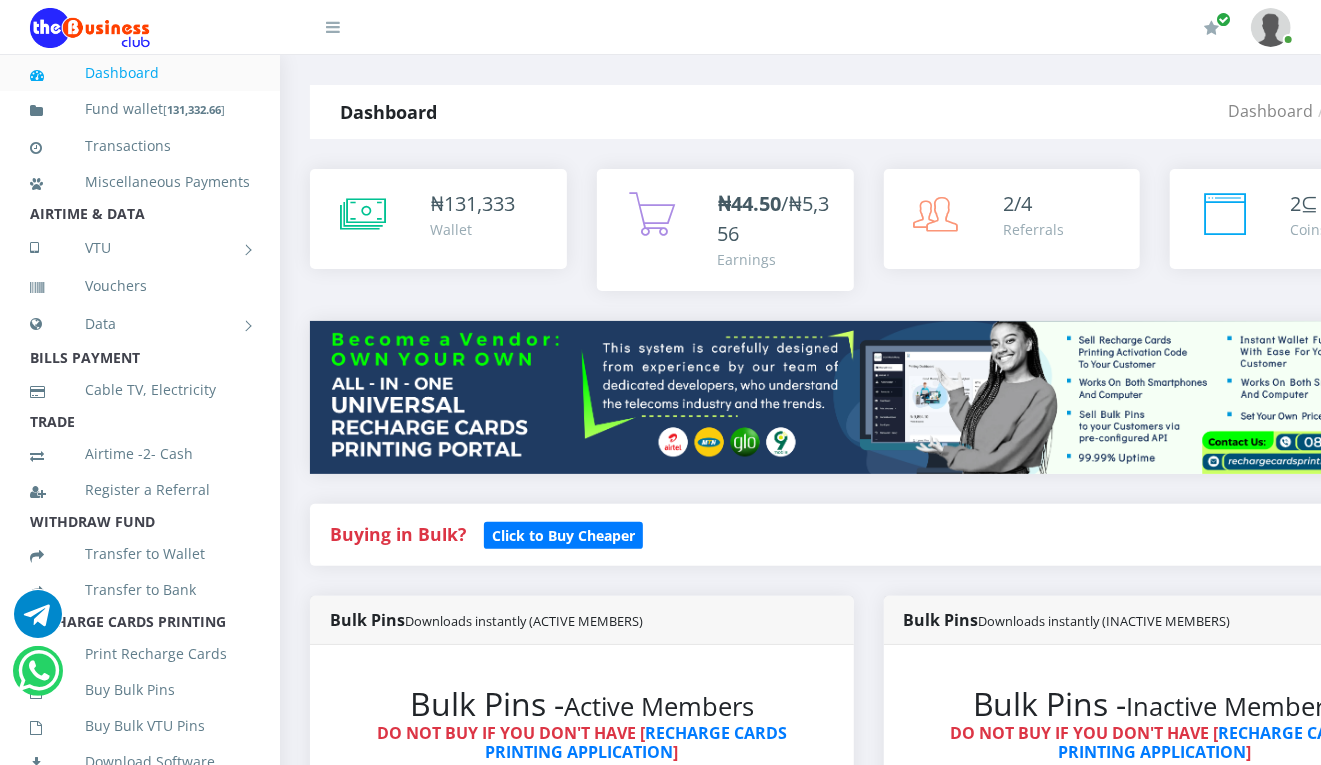 scroll, scrollTop: 0, scrollLeft: 0, axis: both 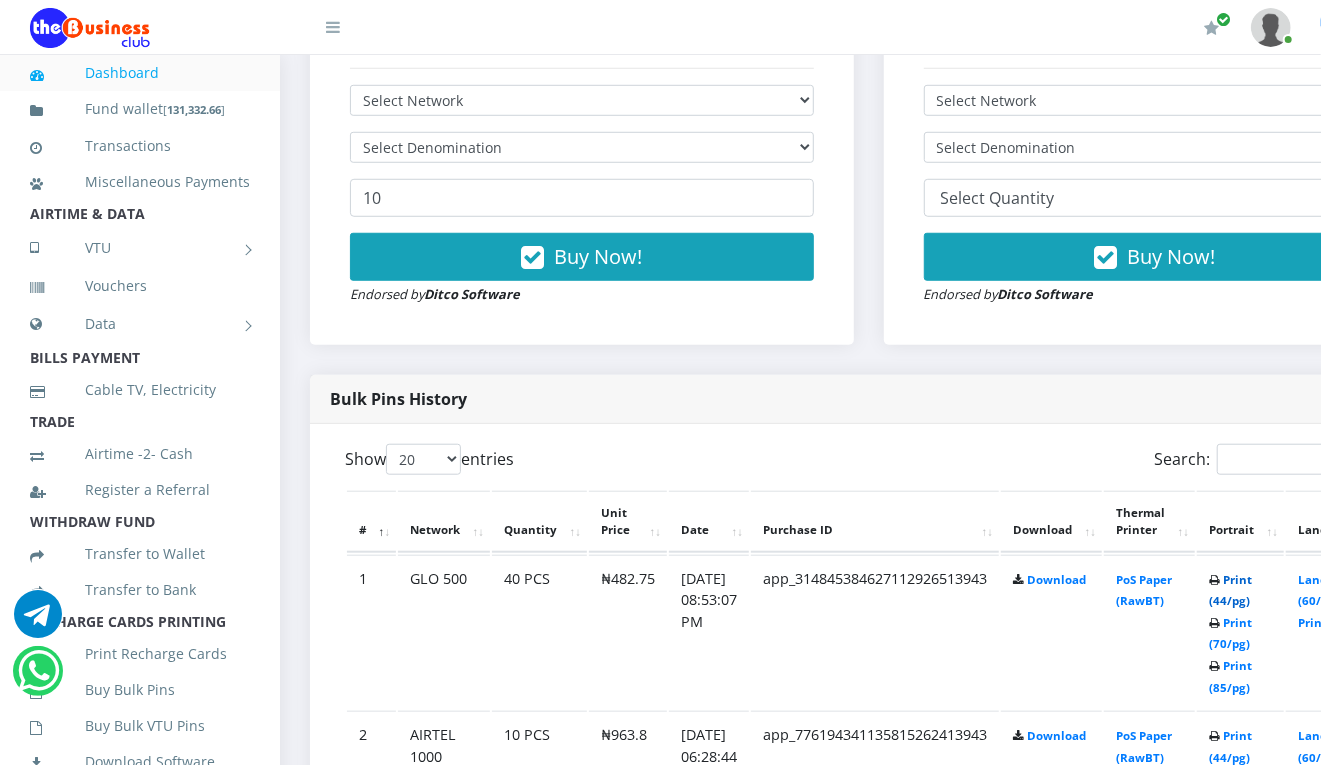 click on "Print (44/pg)" at bounding box center (1230, 590) 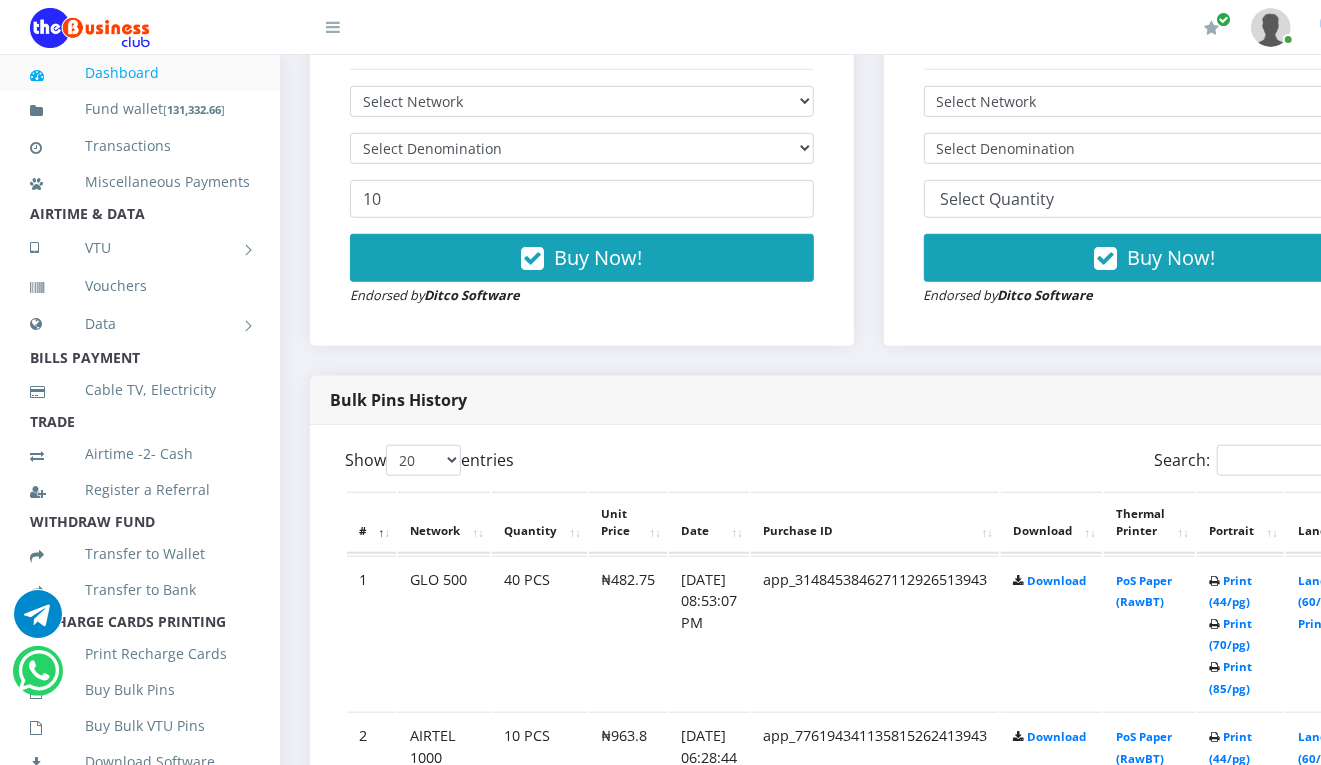 scroll, scrollTop: 0, scrollLeft: 0, axis: both 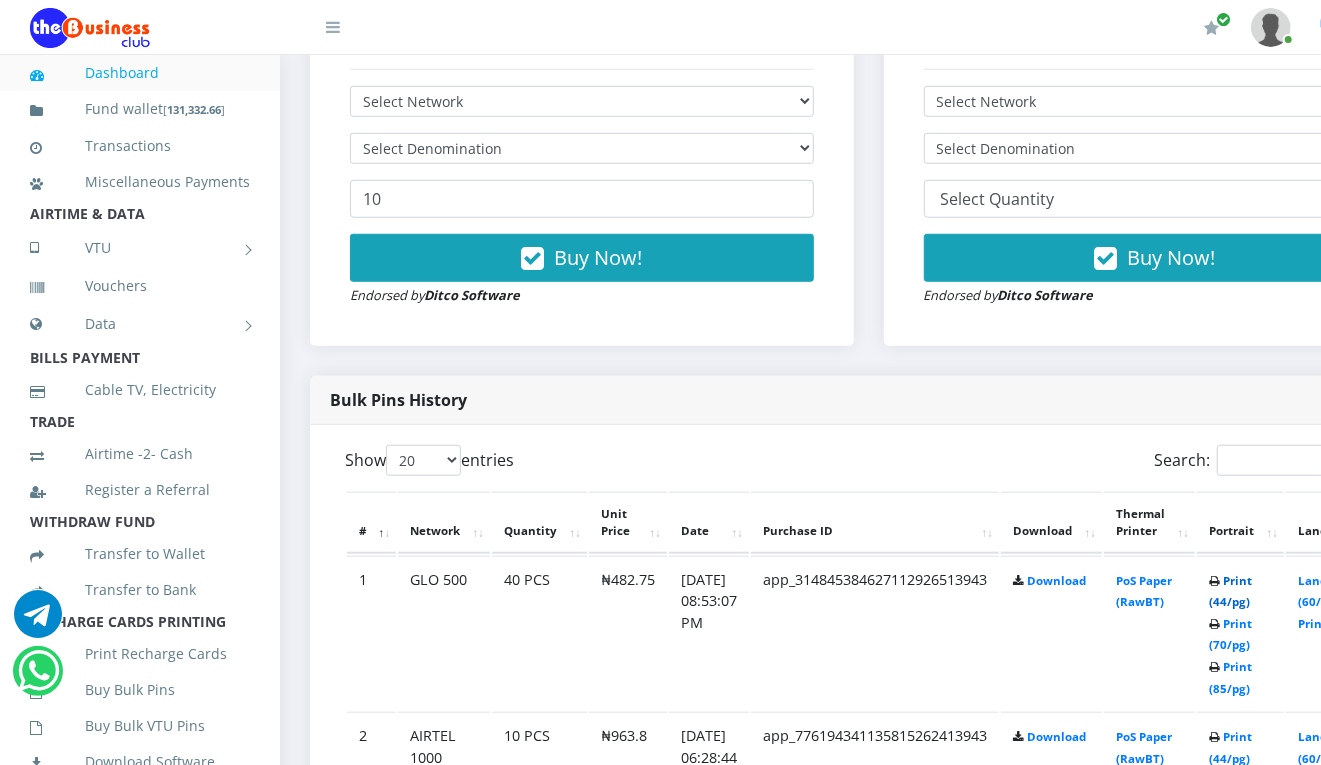 click on "Print (44/pg)" at bounding box center (1230, 591) 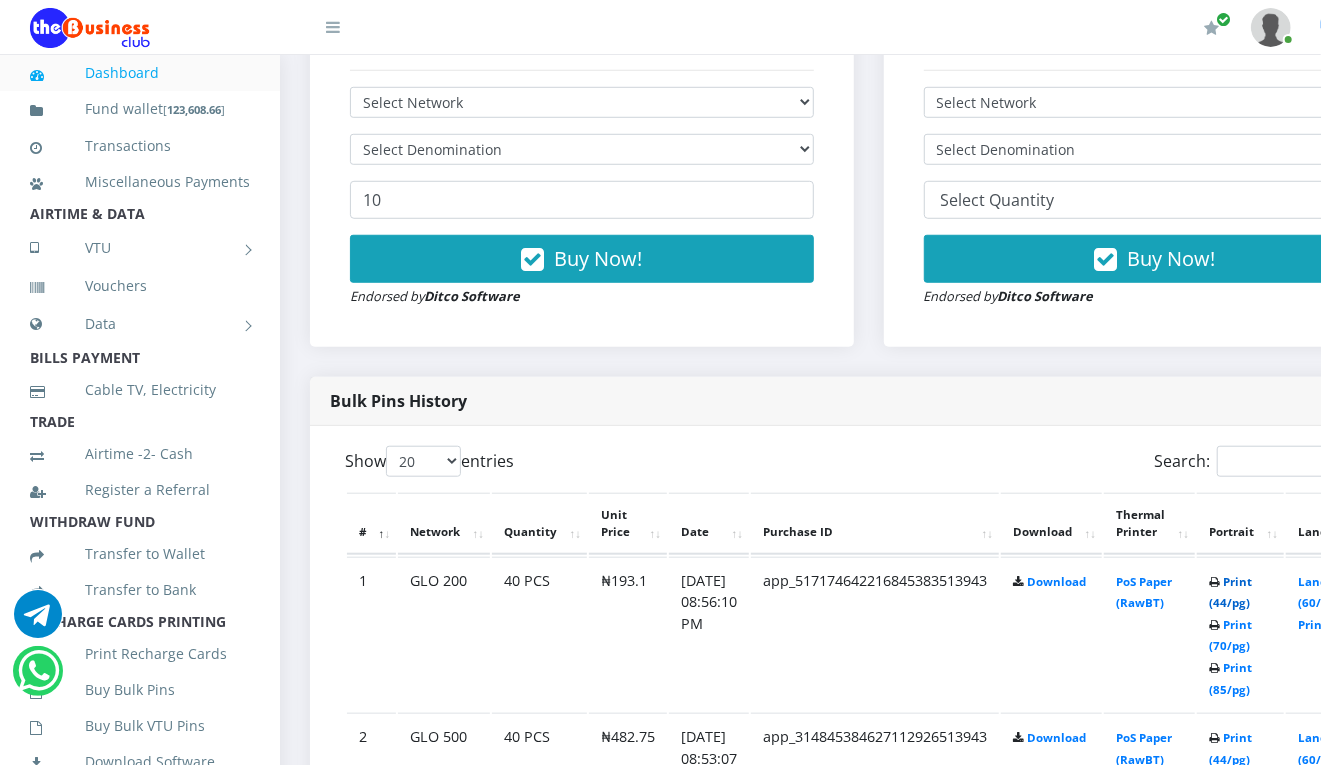 scroll, scrollTop: 0, scrollLeft: 0, axis: both 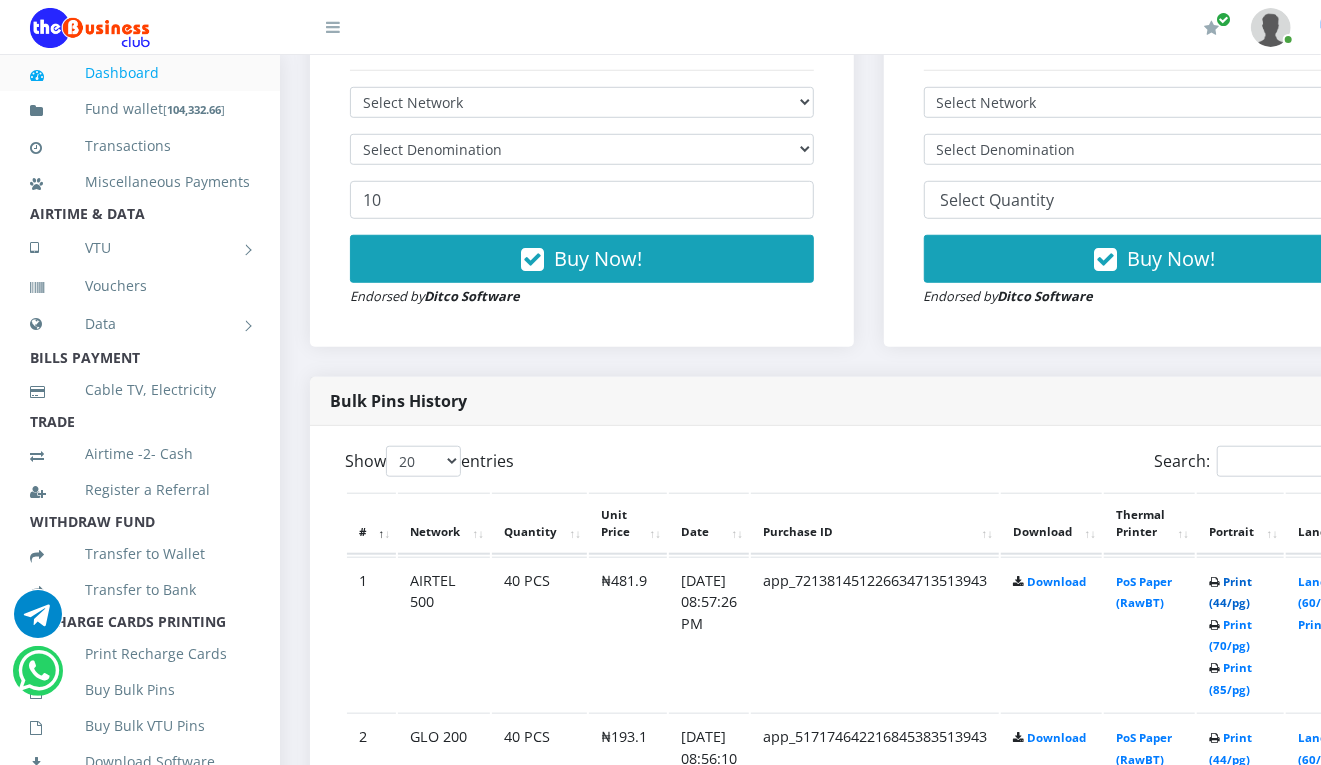 click on "Print (44/pg)" at bounding box center (1230, 592) 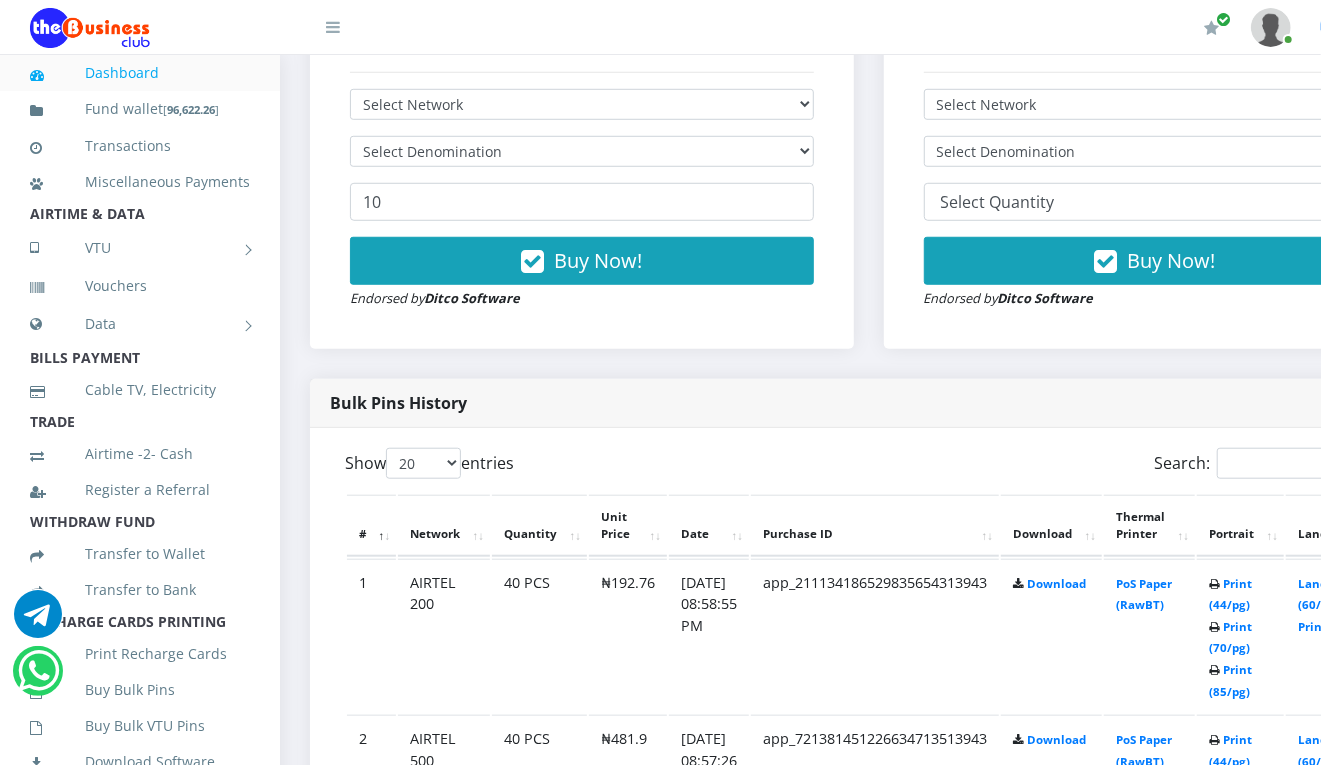 scroll, scrollTop: 0, scrollLeft: 0, axis: both 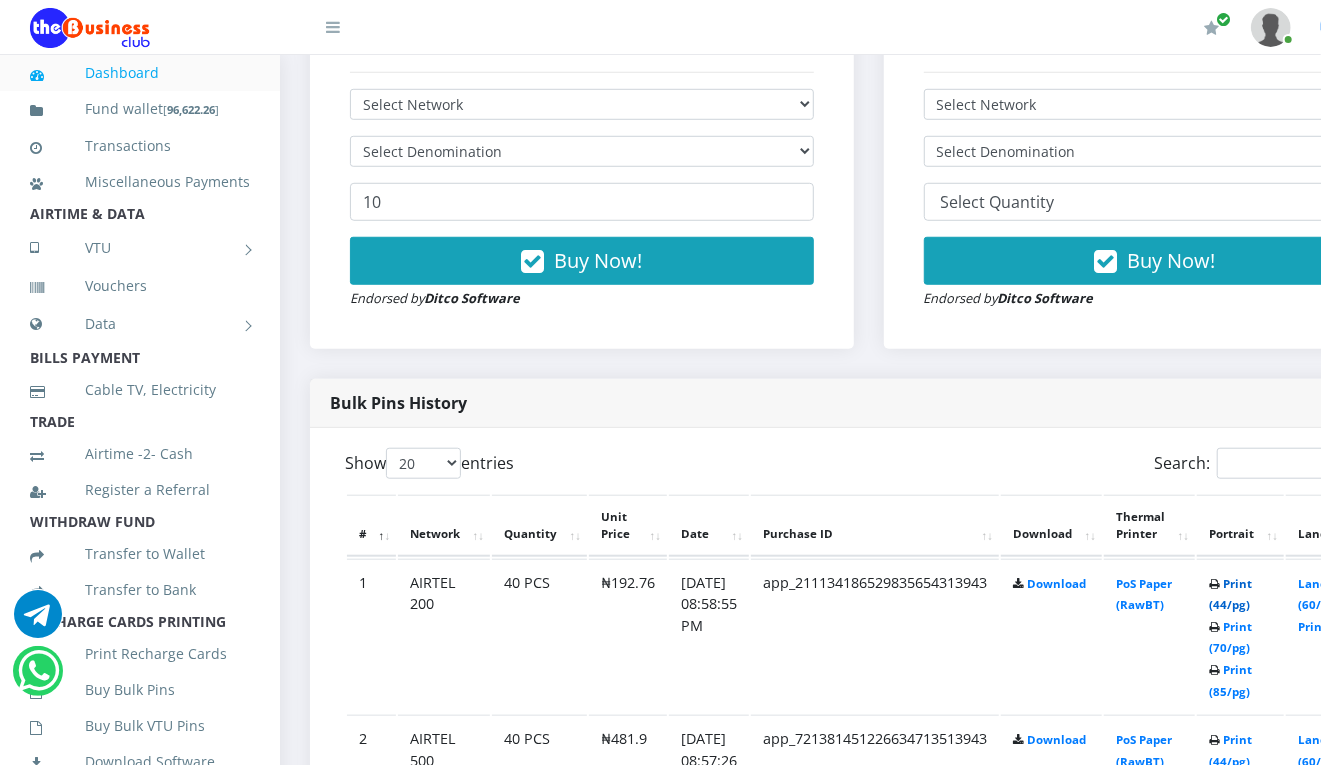 click on "Print (44/pg)" at bounding box center [1230, 594] 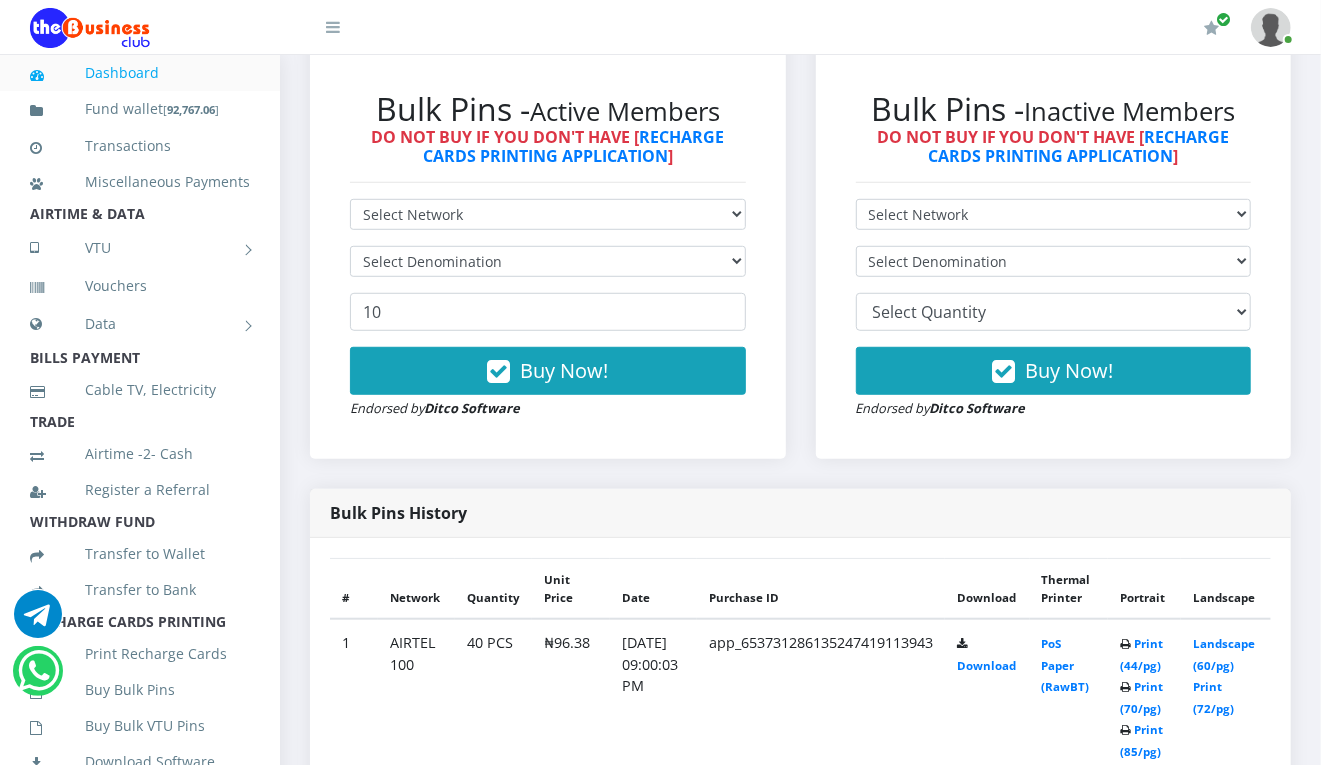 scroll, scrollTop: 577, scrollLeft: 0, axis: vertical 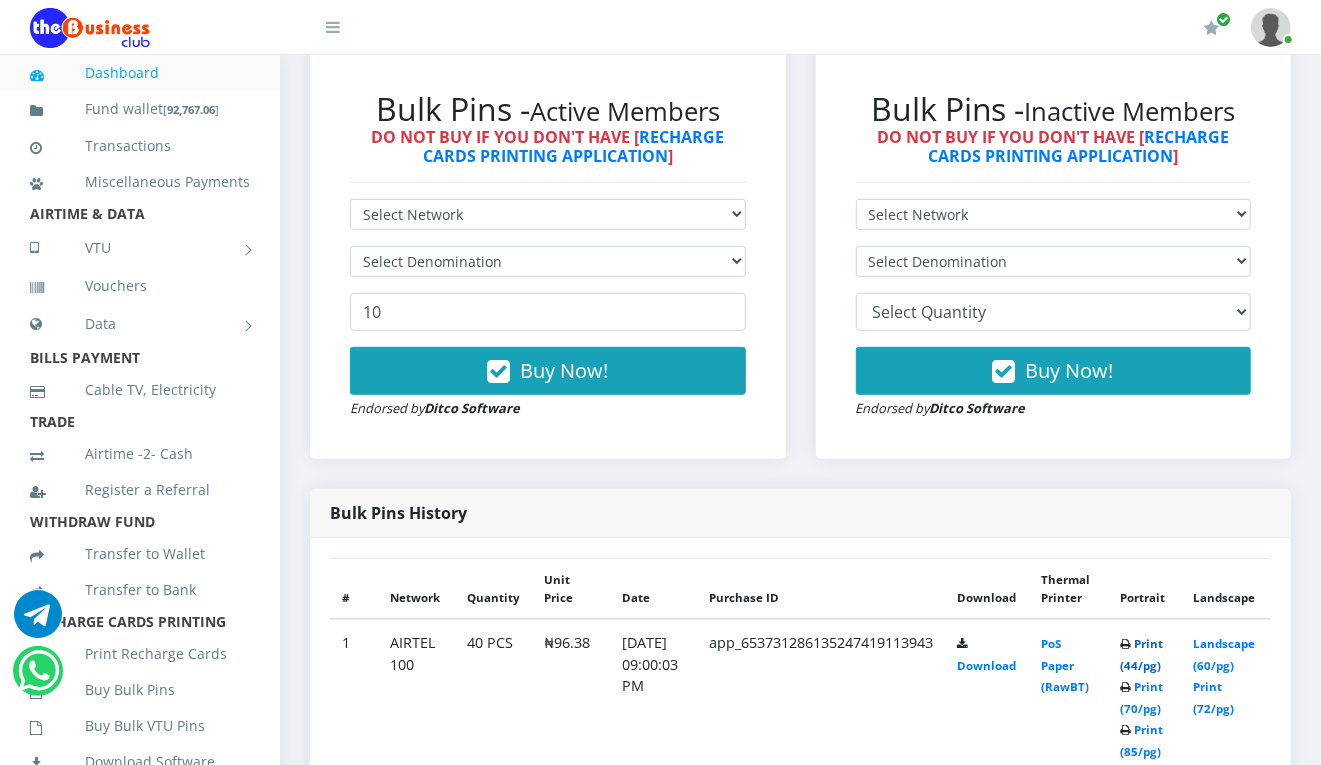 click on "Print (44/pg)" at bounding box center [1141, 654] 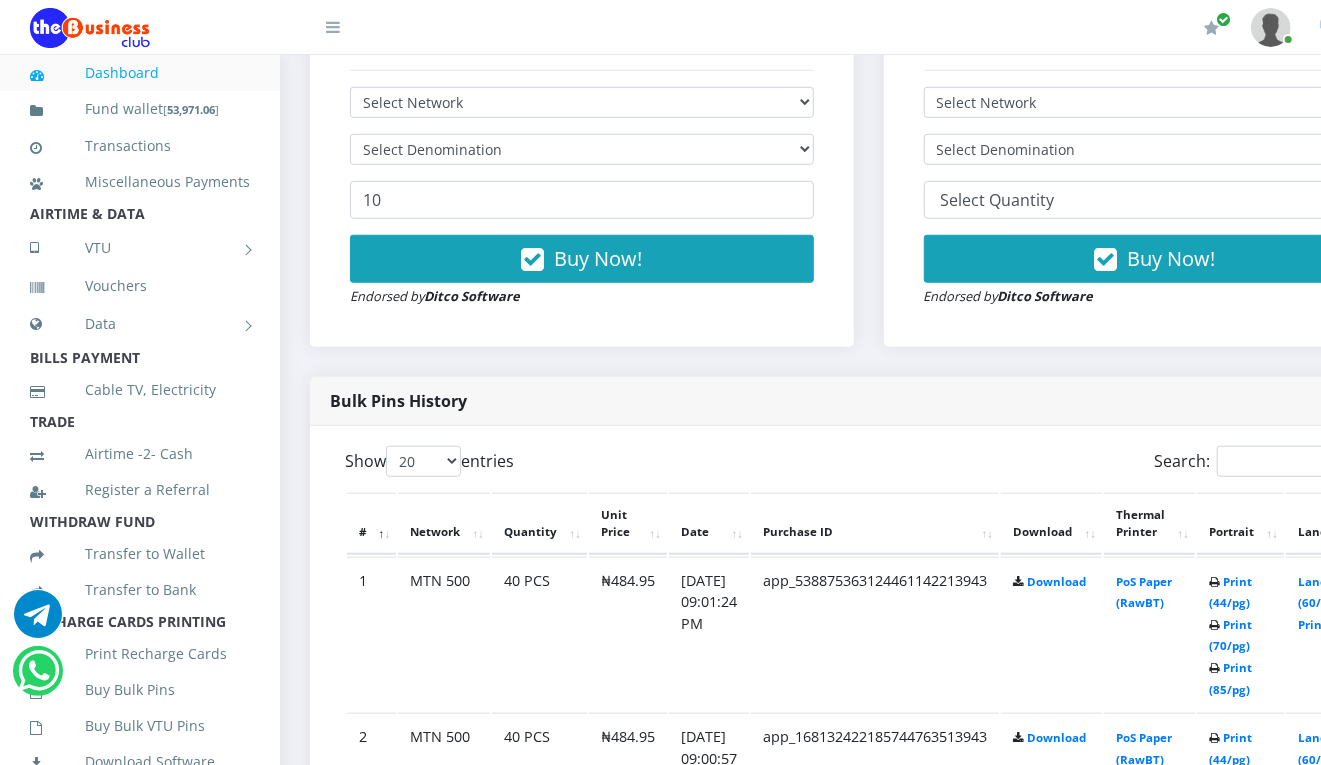 scroll, scrollTop: 0, scrollLeft: 0, axis: both 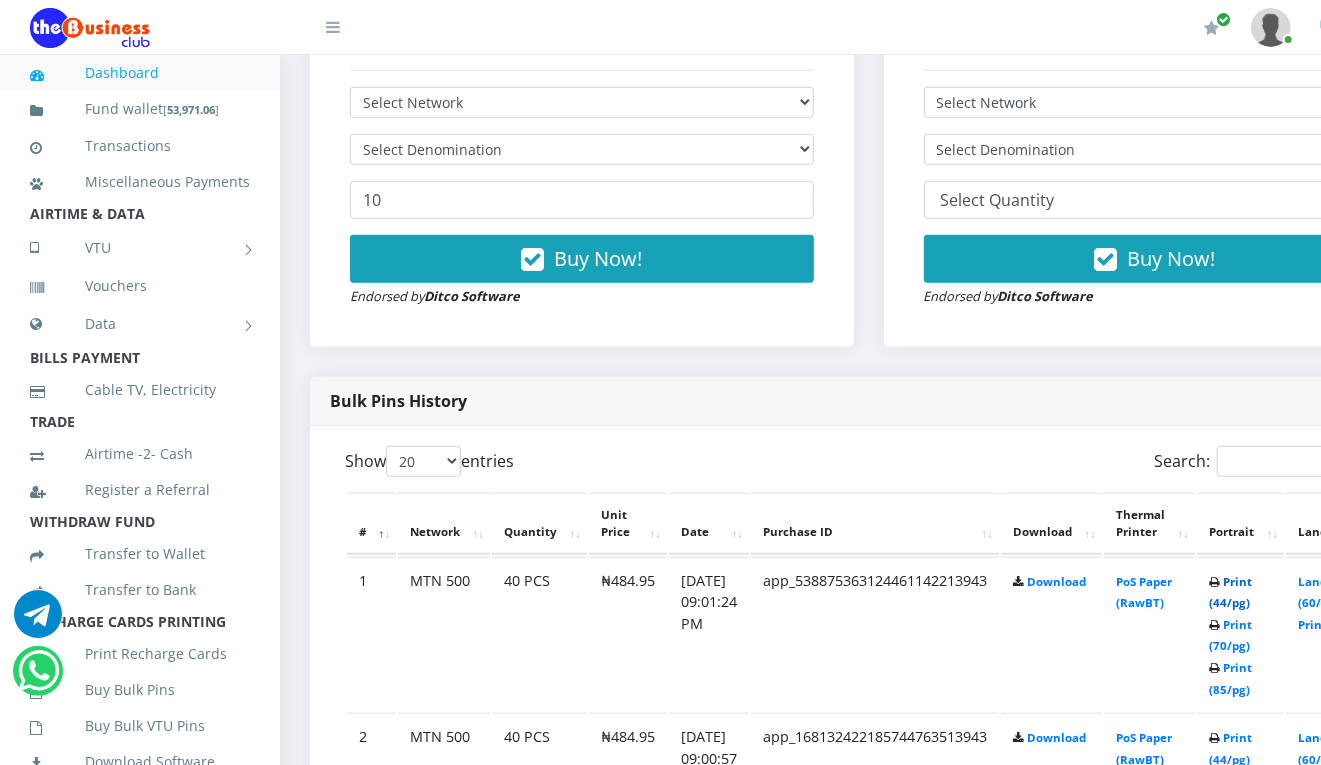 click on "Print (44/pg)" at bounding box center [1230, 592] 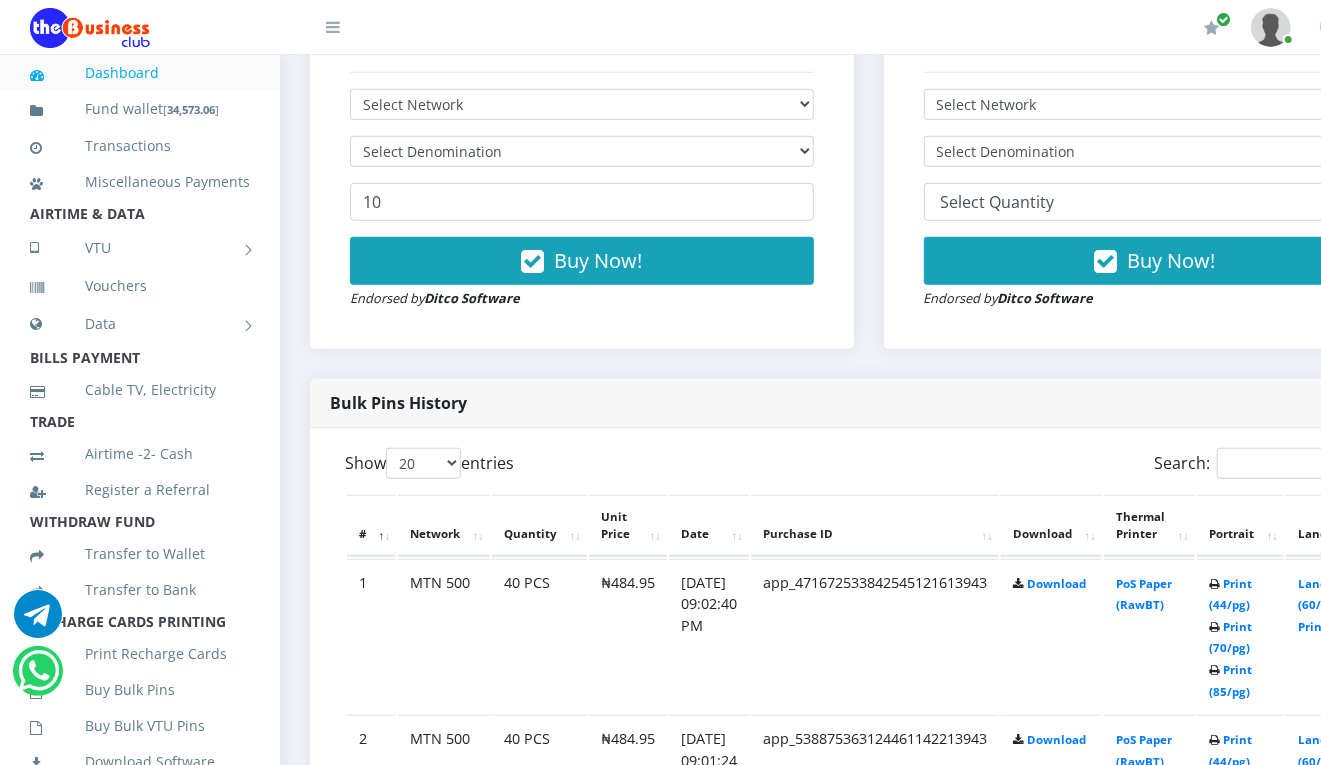 scroll, scrollTop: 0, scrollLeft: 0, axis: both 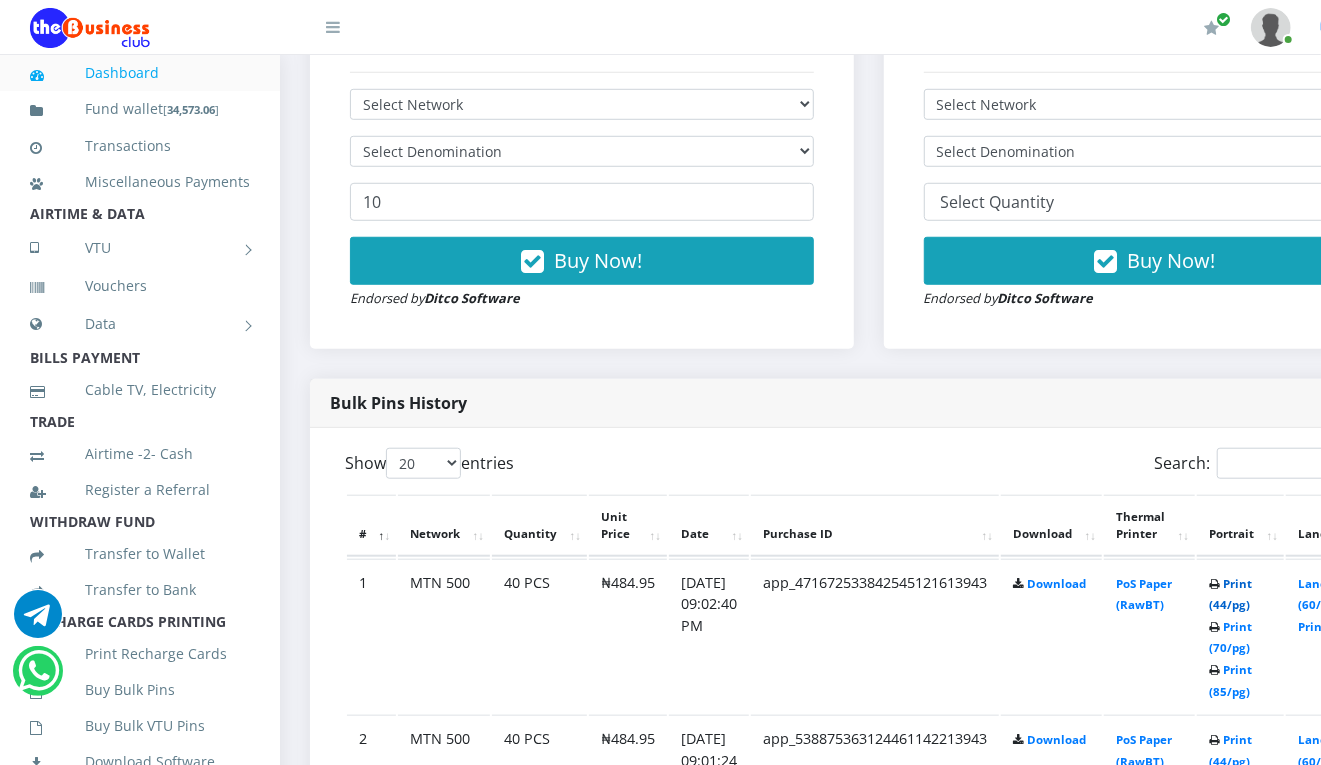 click on "Print (44/pg)" at bounding box center (1230, 594) 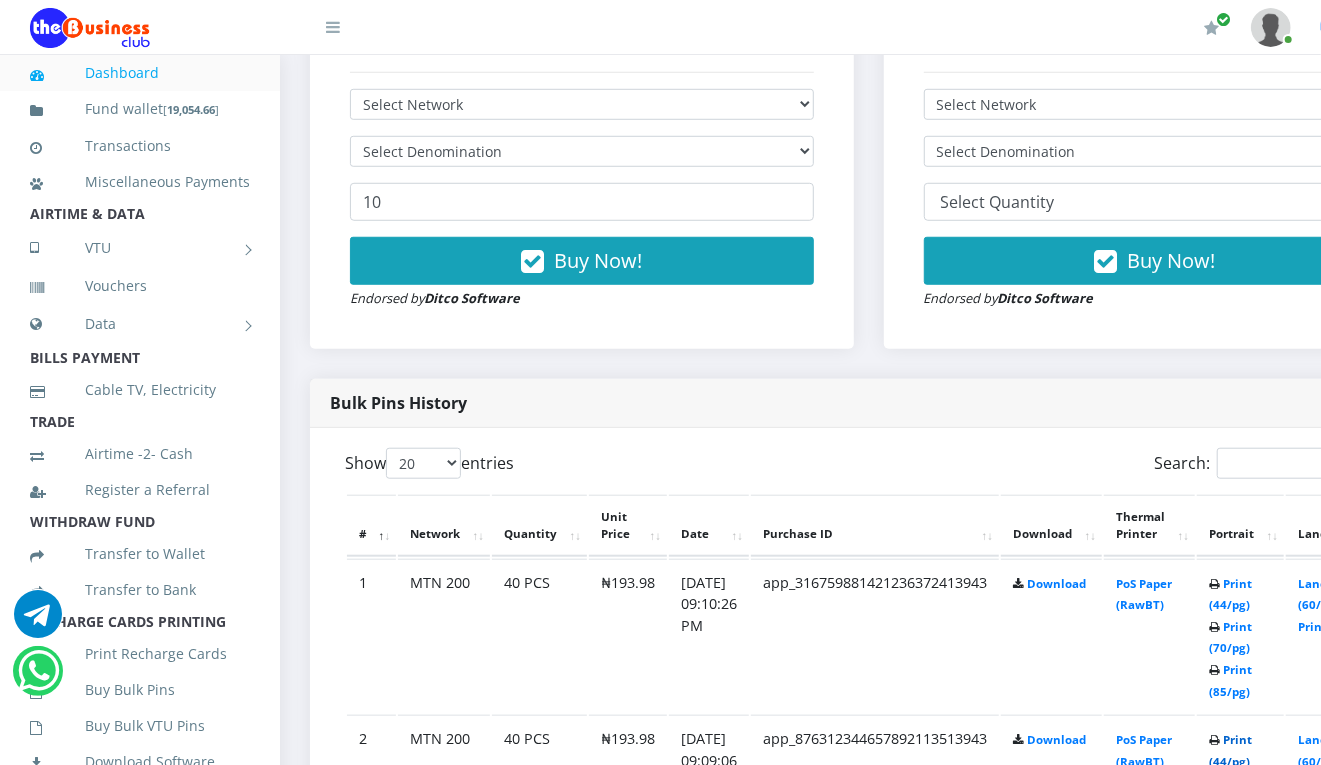 scroll, scrollTop: 0, scrollLeft: 0, axis: both 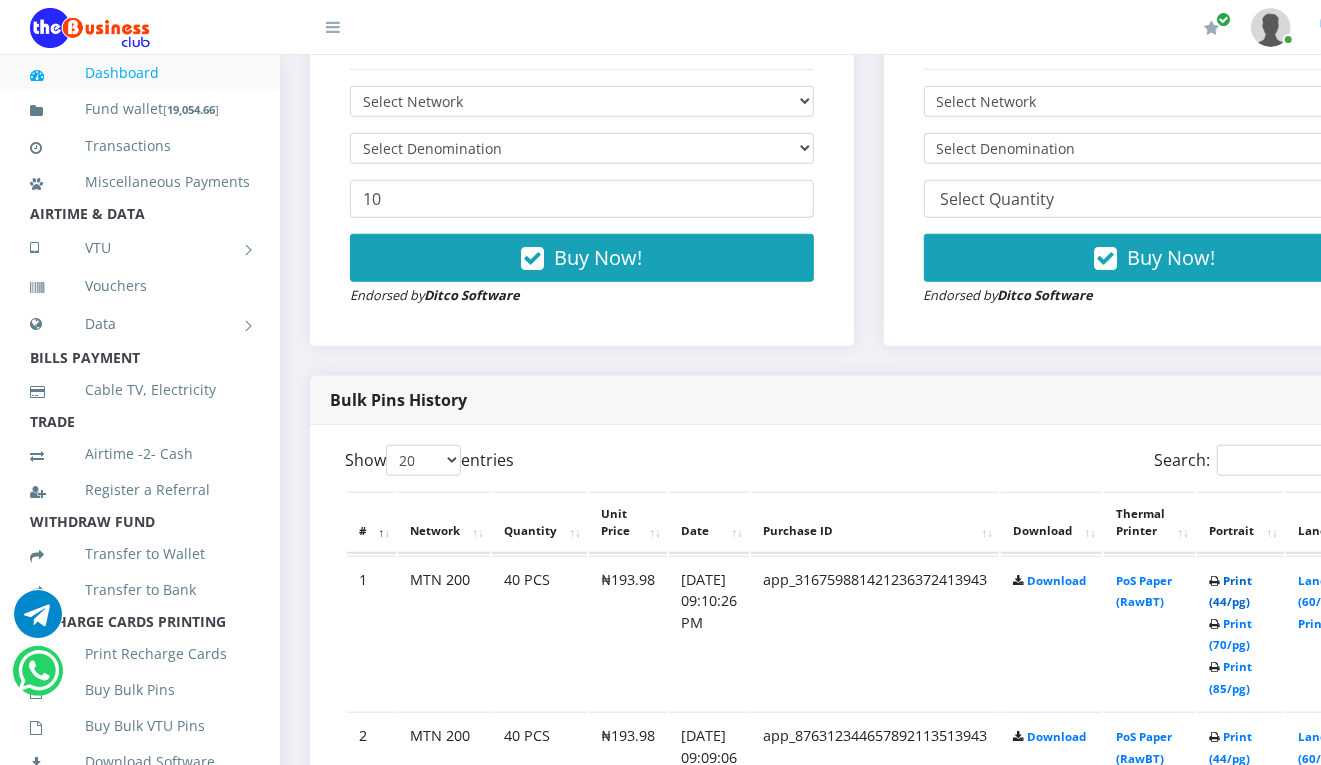 click on "Print (44/pg)" at bounding box center [1230, 591] 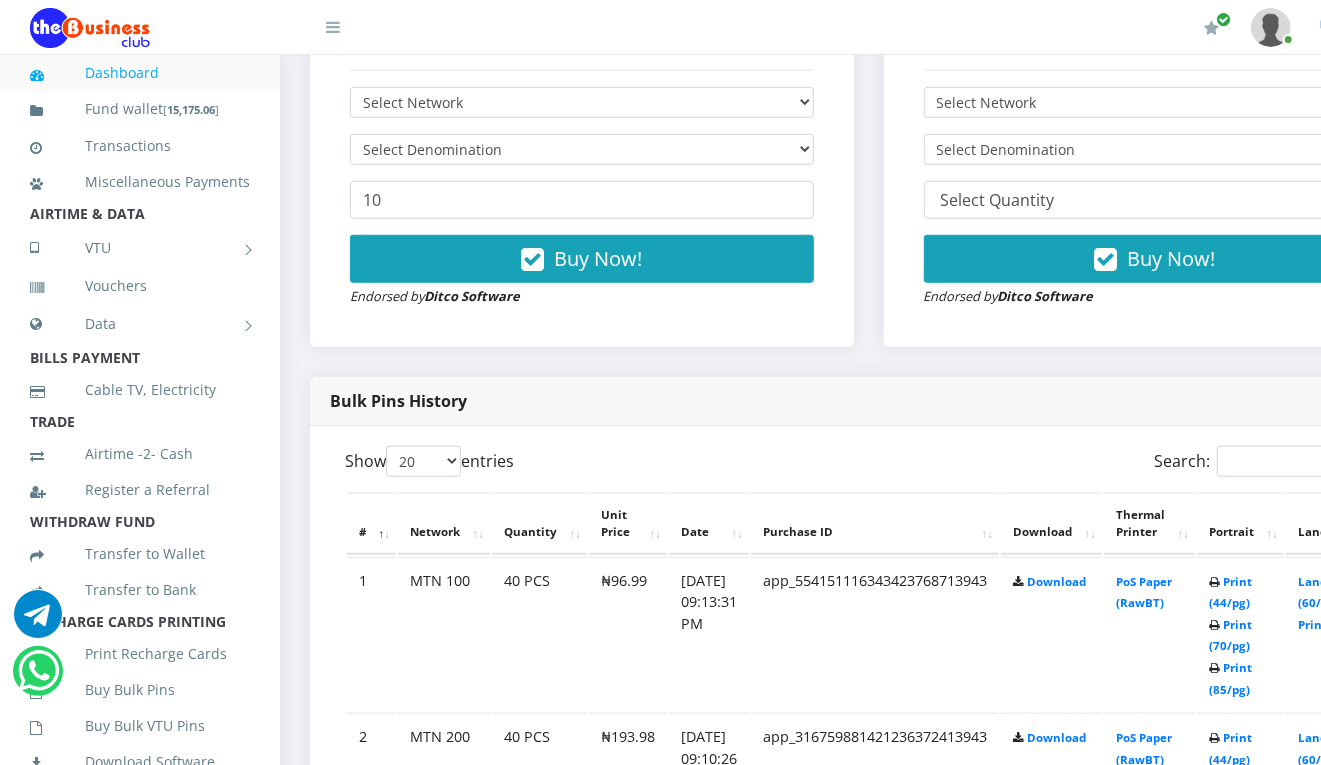 scroll, scrollTop: 0, scrollLeft: 0, axis: both 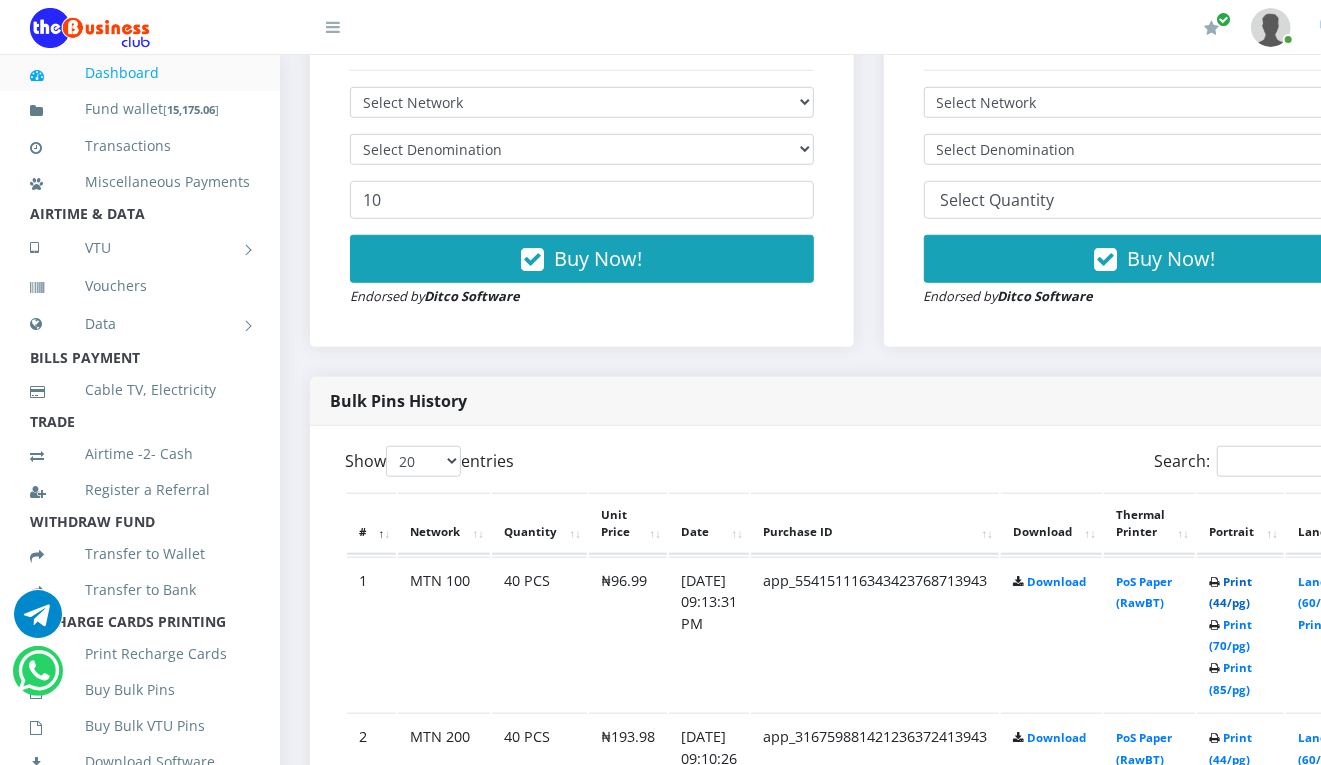 click on "Print (44/pg)" at bounding box center [1230, 592] 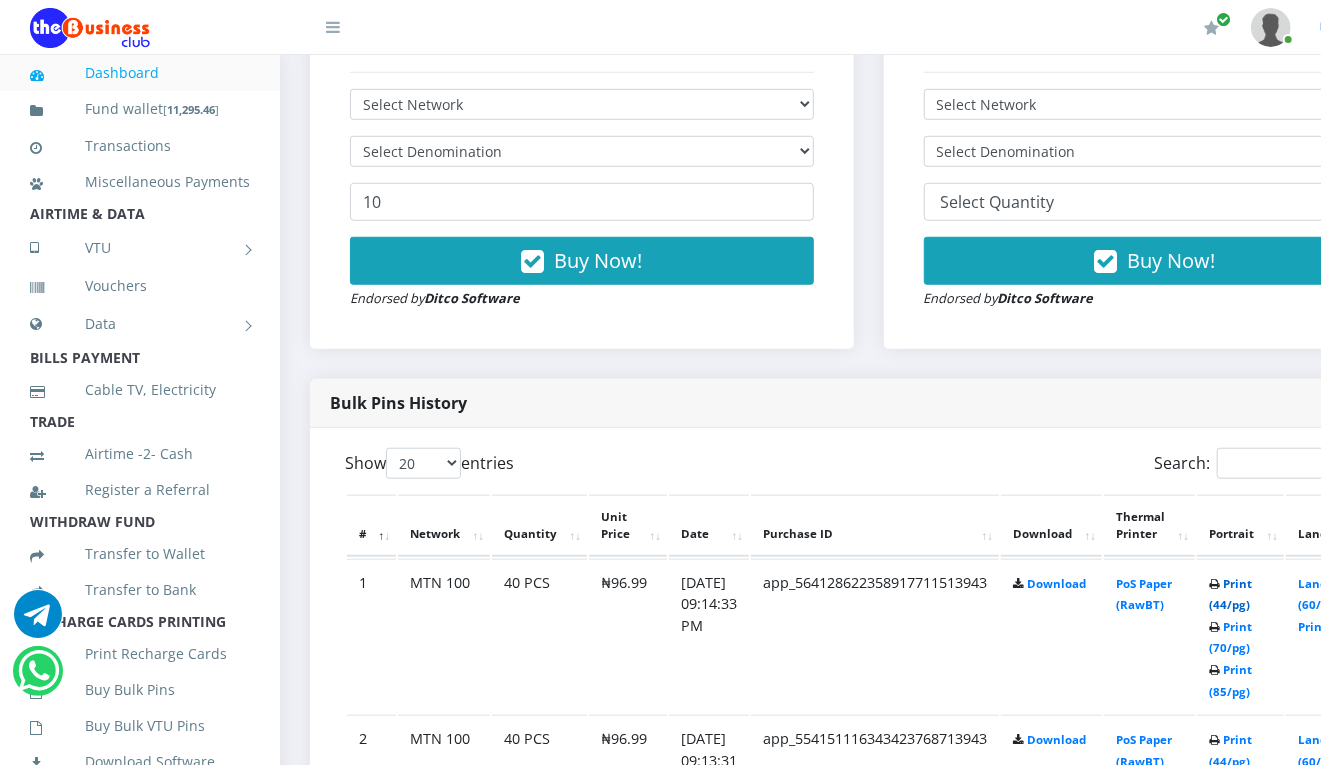 scroll, scrollTop: 0, scrollLeft: 0, axis: both 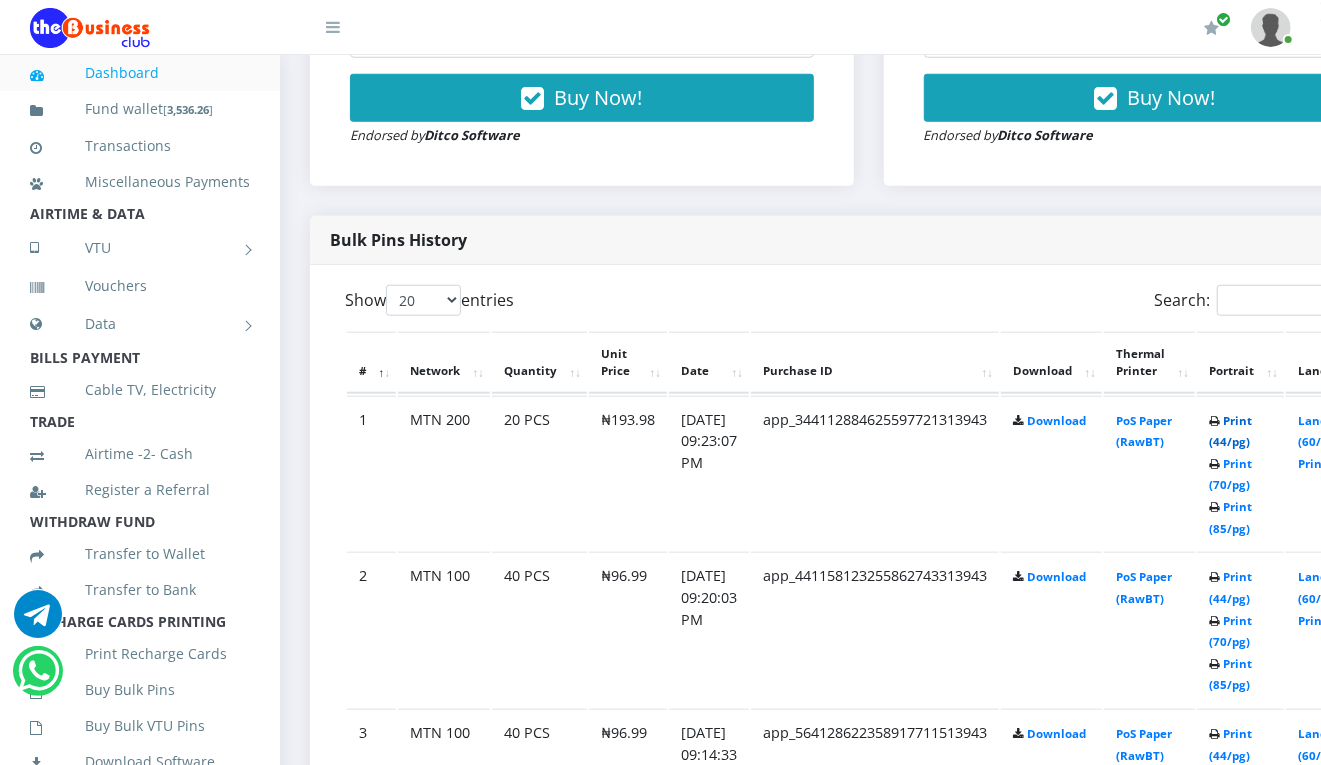 click on "Print (44/pg)" at bounding box center (1230, 431) 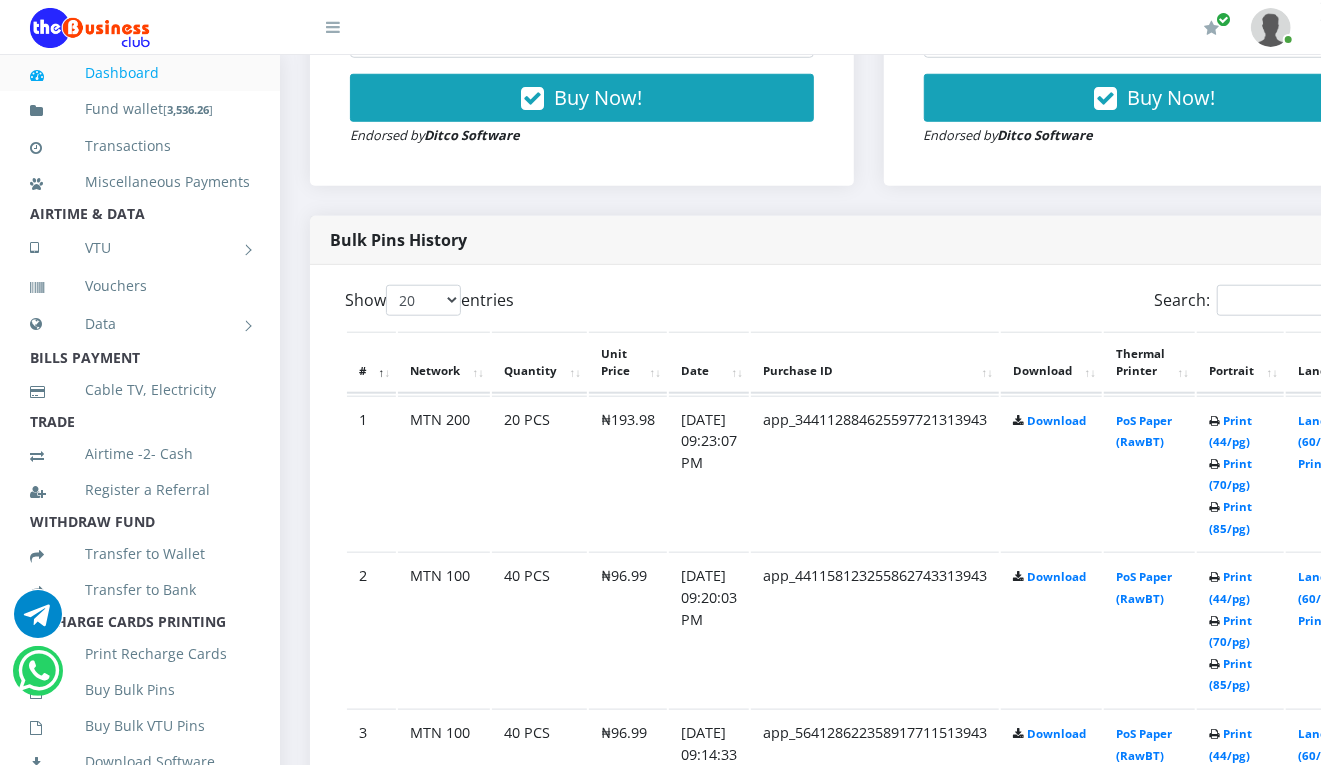 scroll, scrollTop: 0, scrollLeft: 0, axis: both 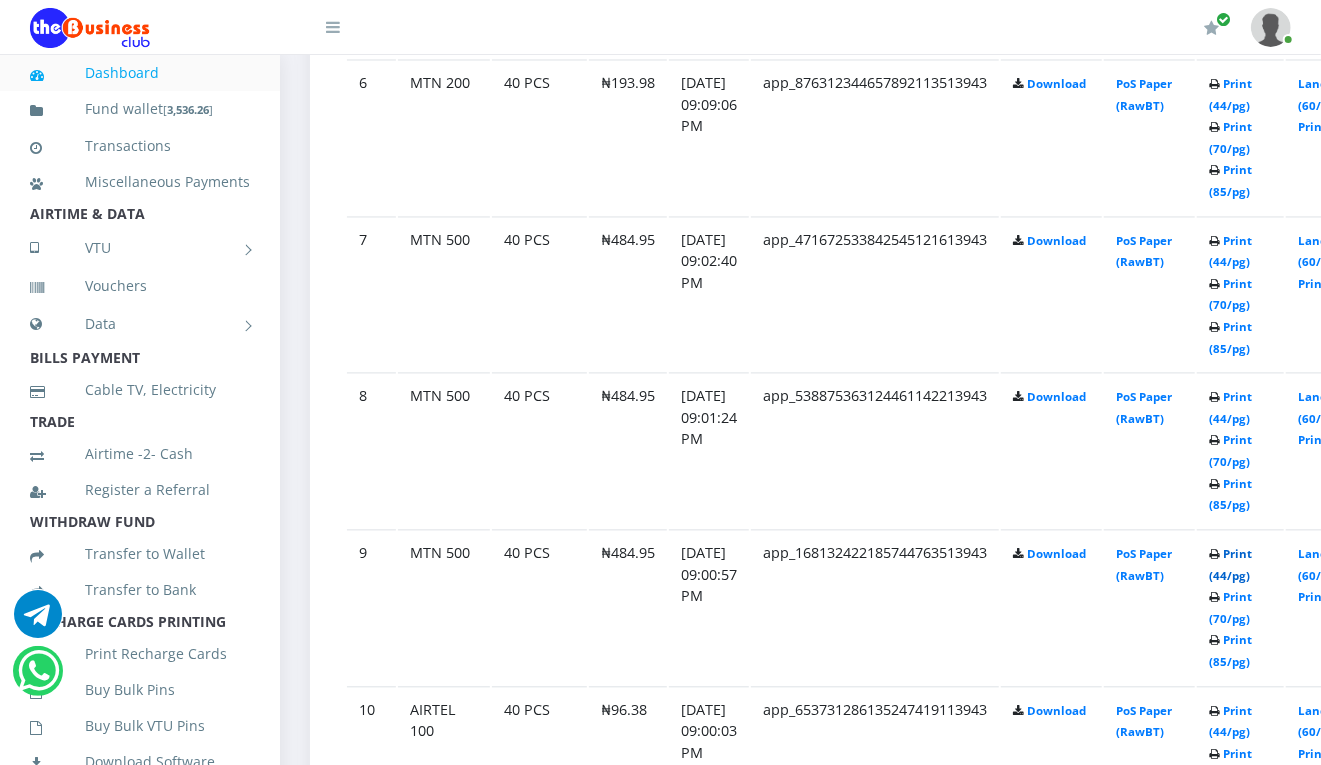 click on "Print (44/pg)" at bounding box center [1230, 564] 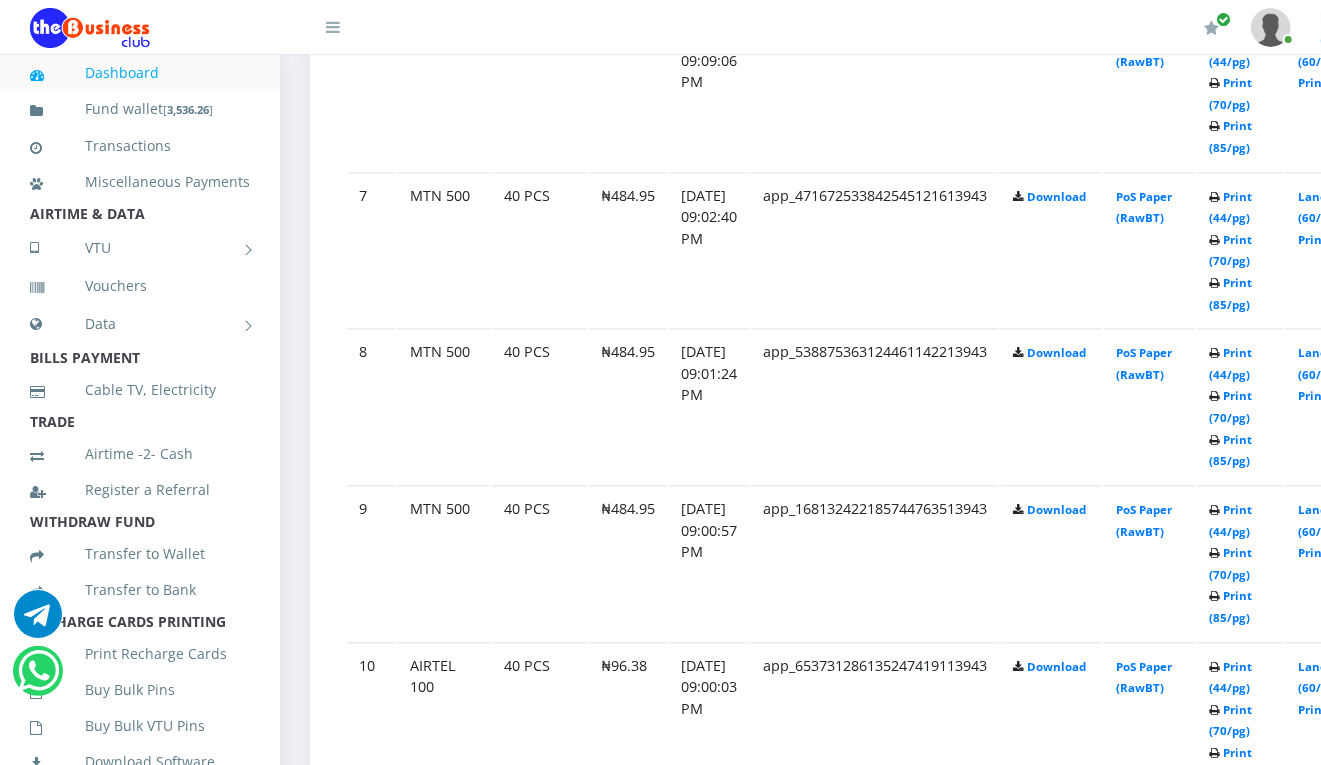 scroll, scrollTop: 1989, scrollLeft: 0, axis: vertical 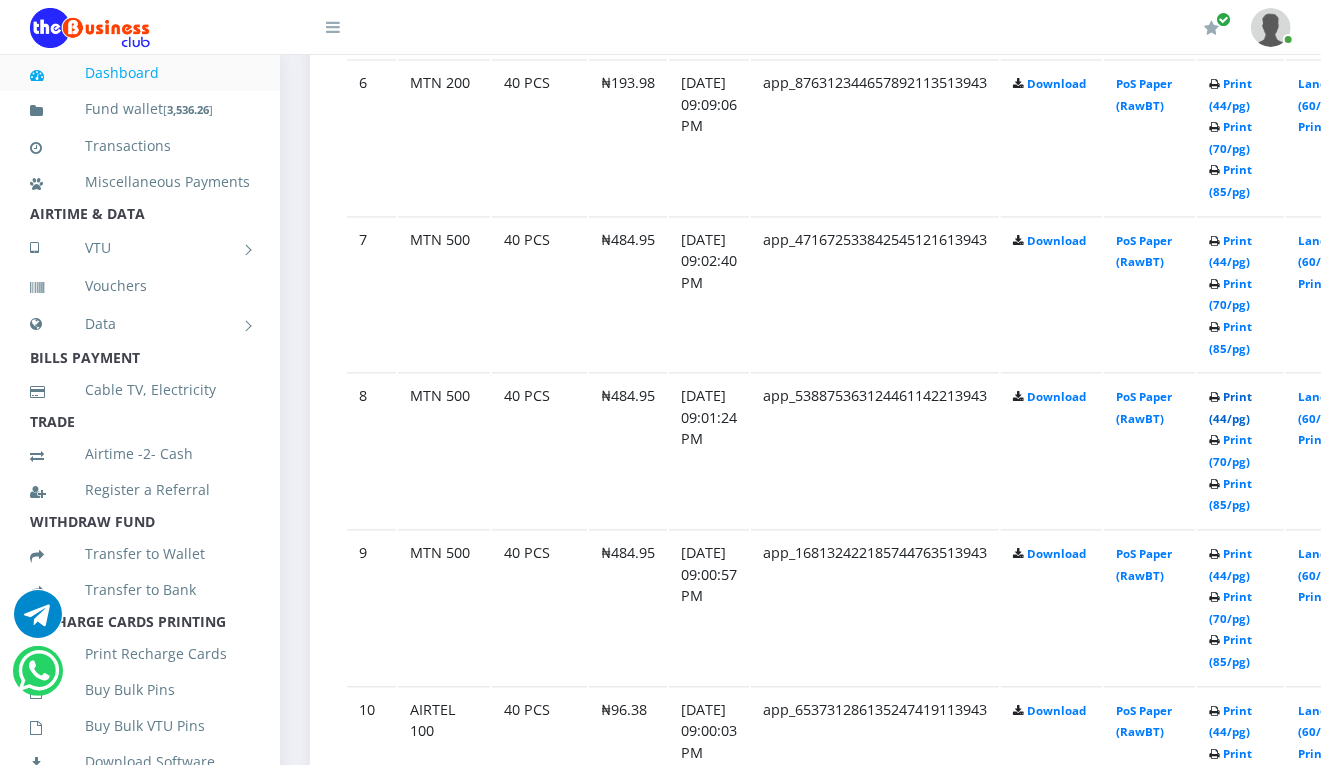 click on "Print (44/pg)" at bounding box center (1230, 407) 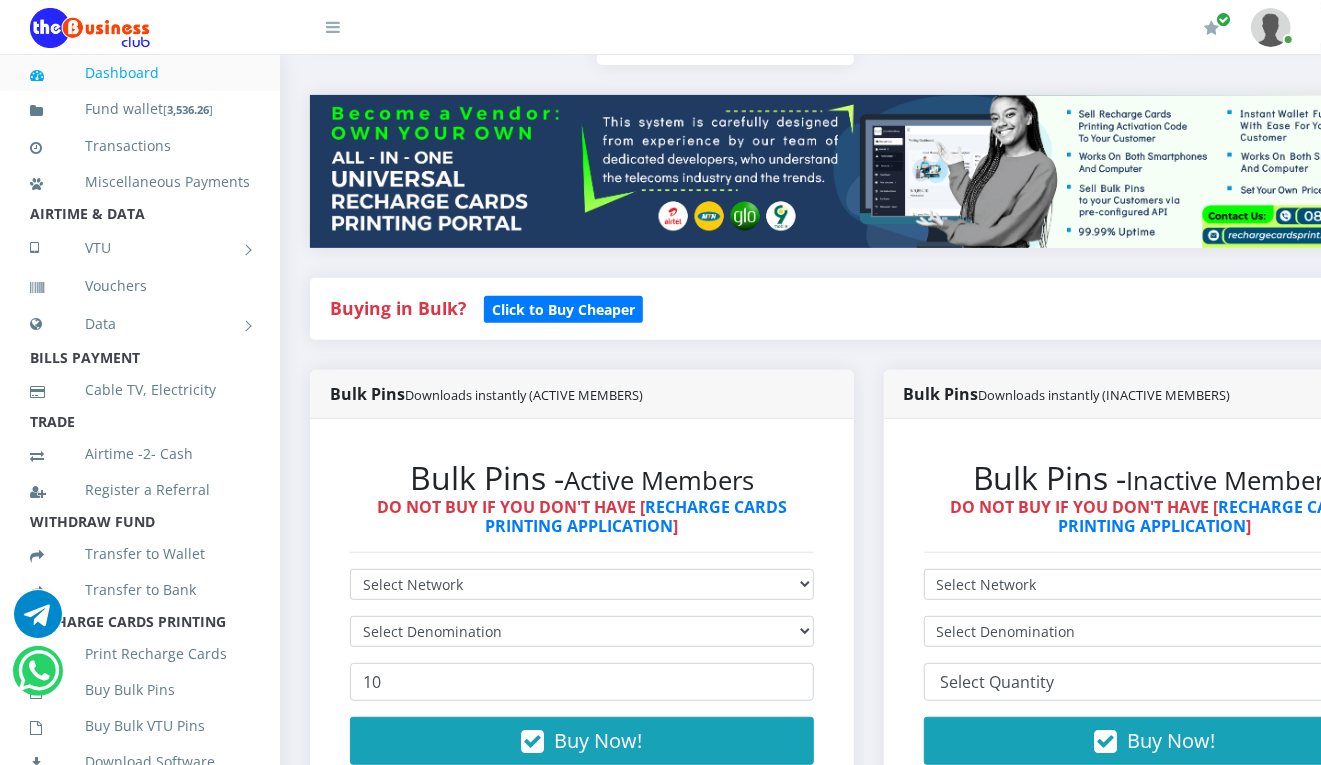 scroll, scrollTop: 266, scrollLeft: 0, axis: vertical 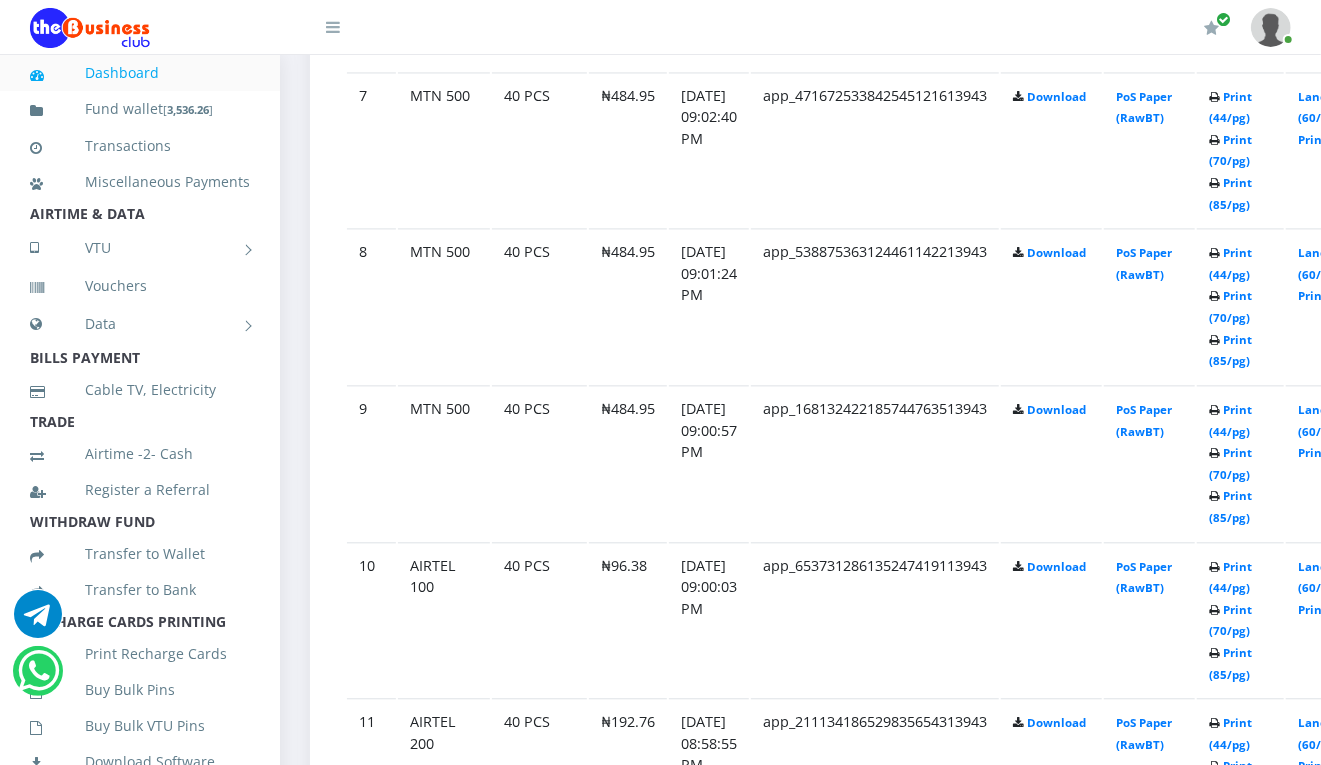 click on "Print (44/pg)   Print (70/pg)   Print (85/pg)" at bounding box center (1240, -791) 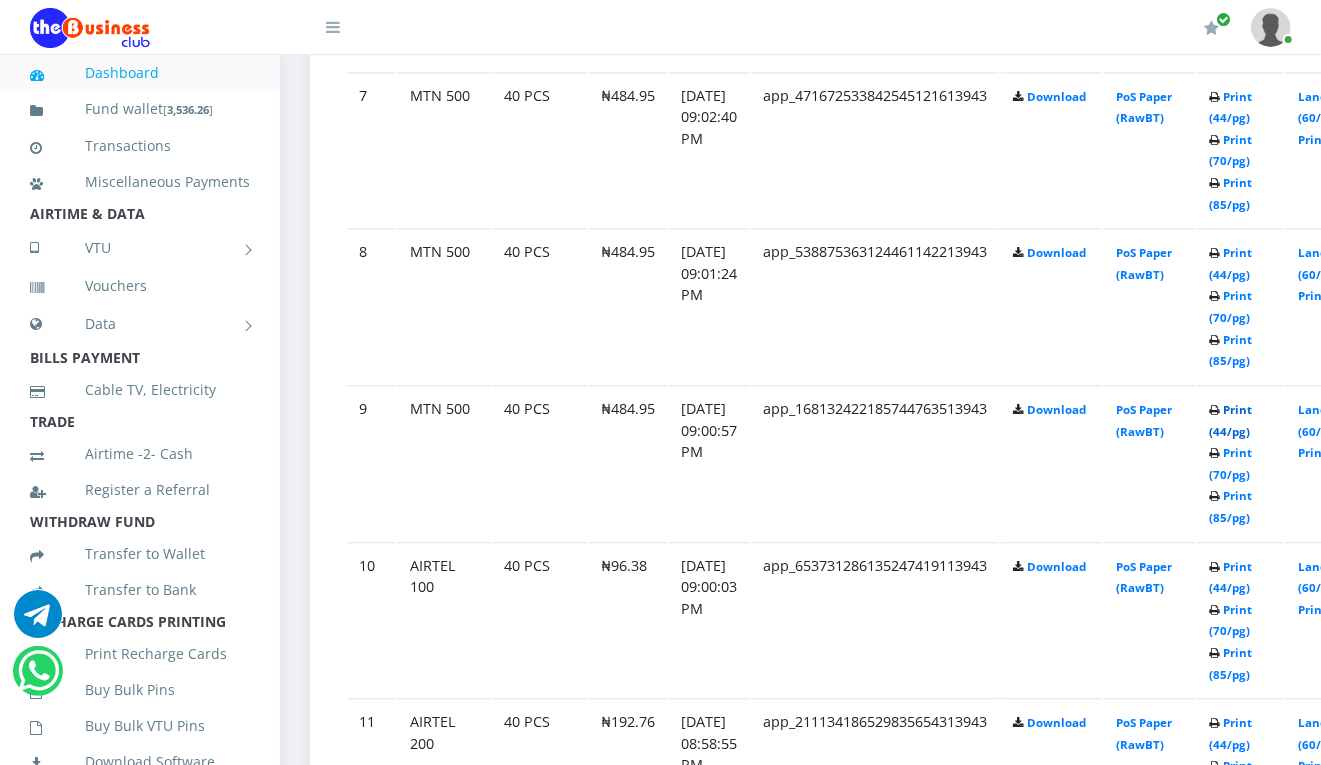 click on "Print (44/pg)" at bounding box center [1230, 420] 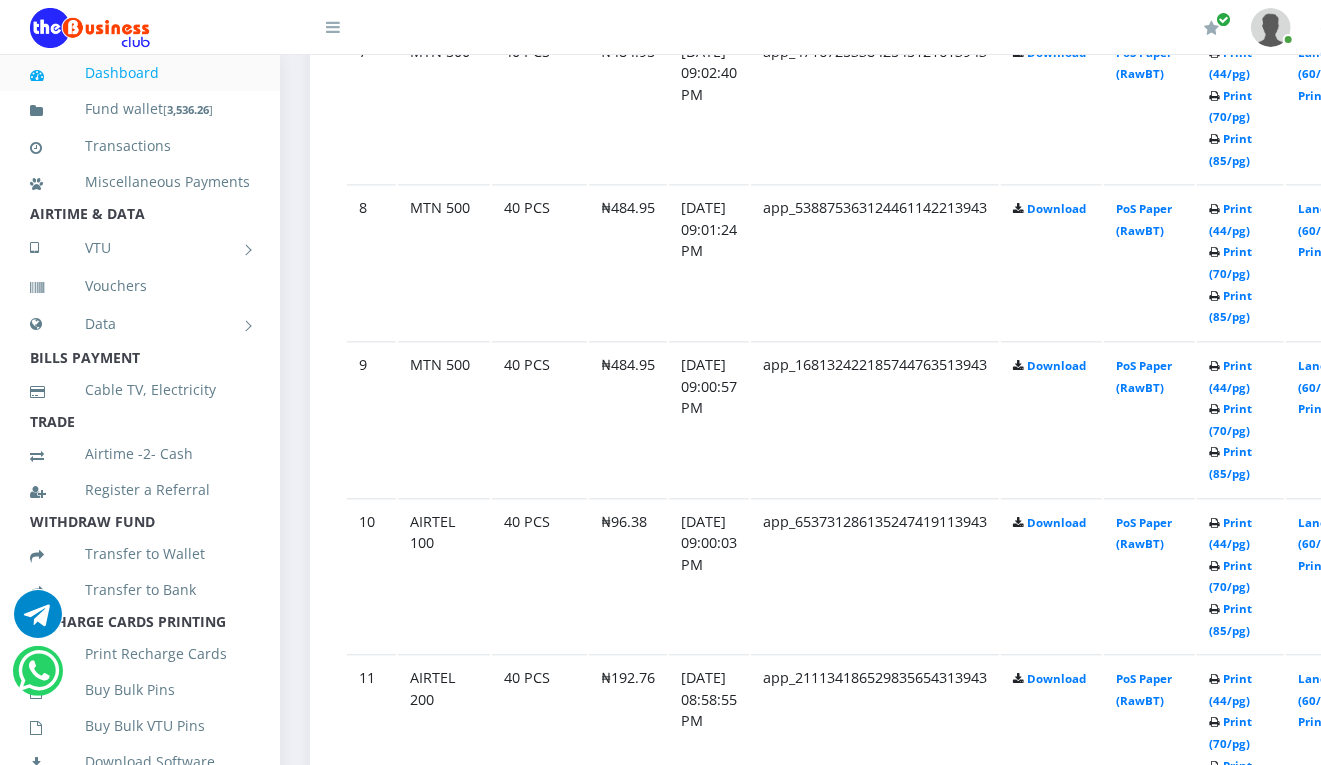scroll, scrollTop: 2133, scrollLeft: 0, axis: vertical 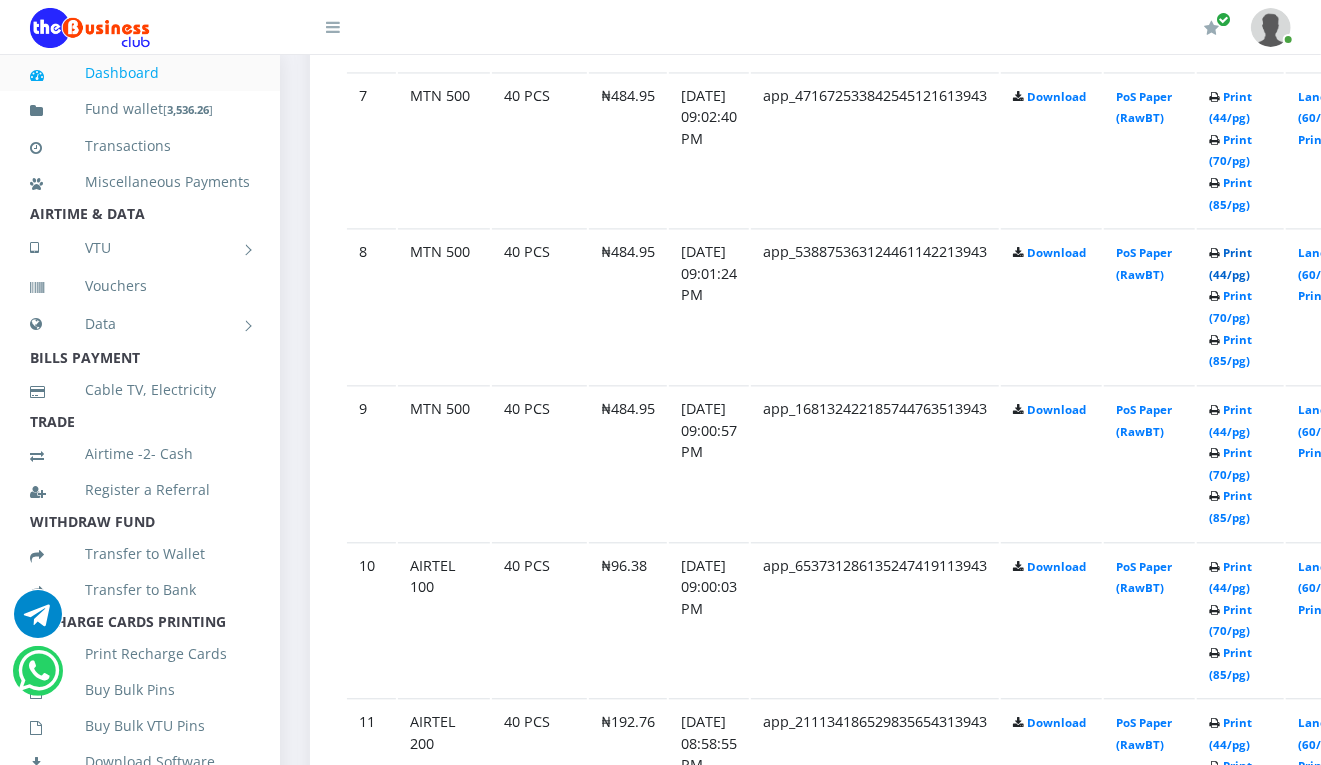 click on "Print (44/pg)" at bounding box center (1230, 263) 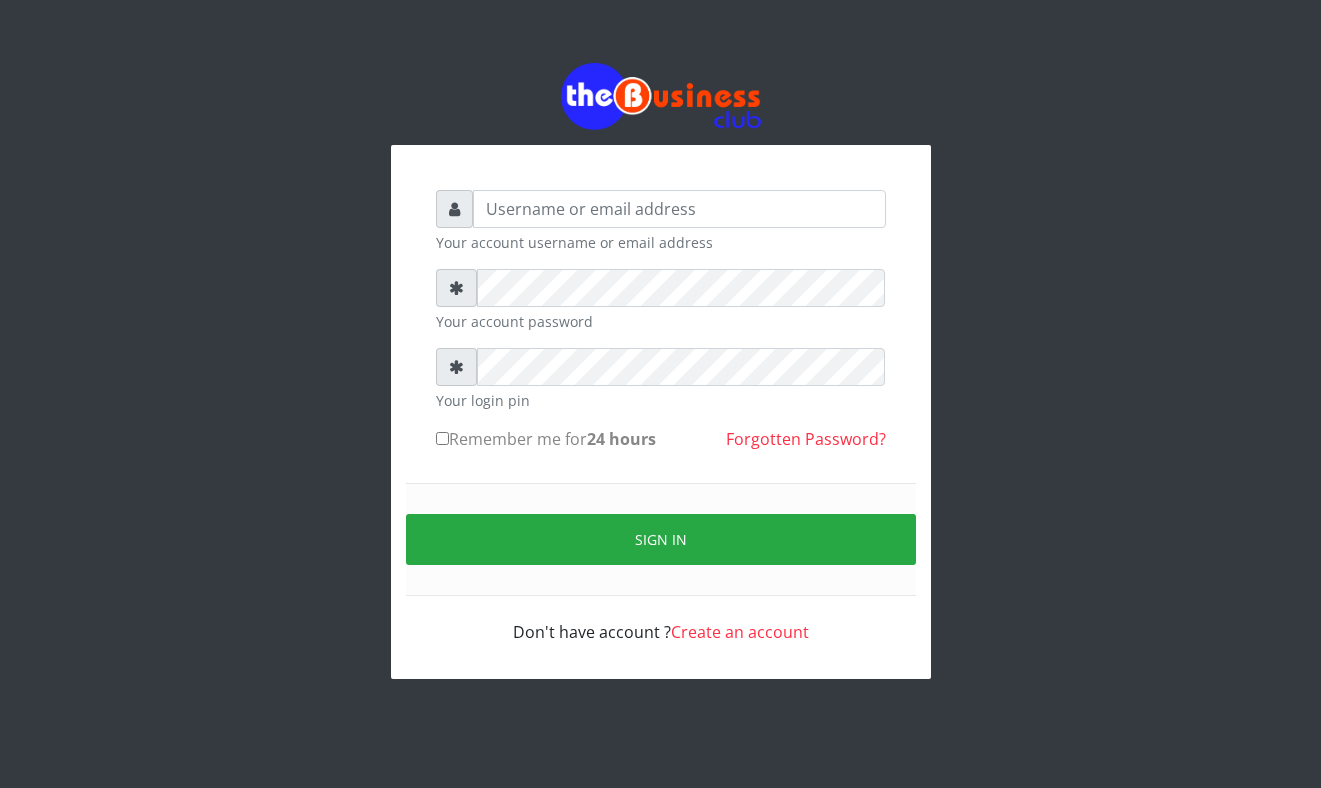 scroll, scrollTop: 0, scrollLeft: 0, axis: both 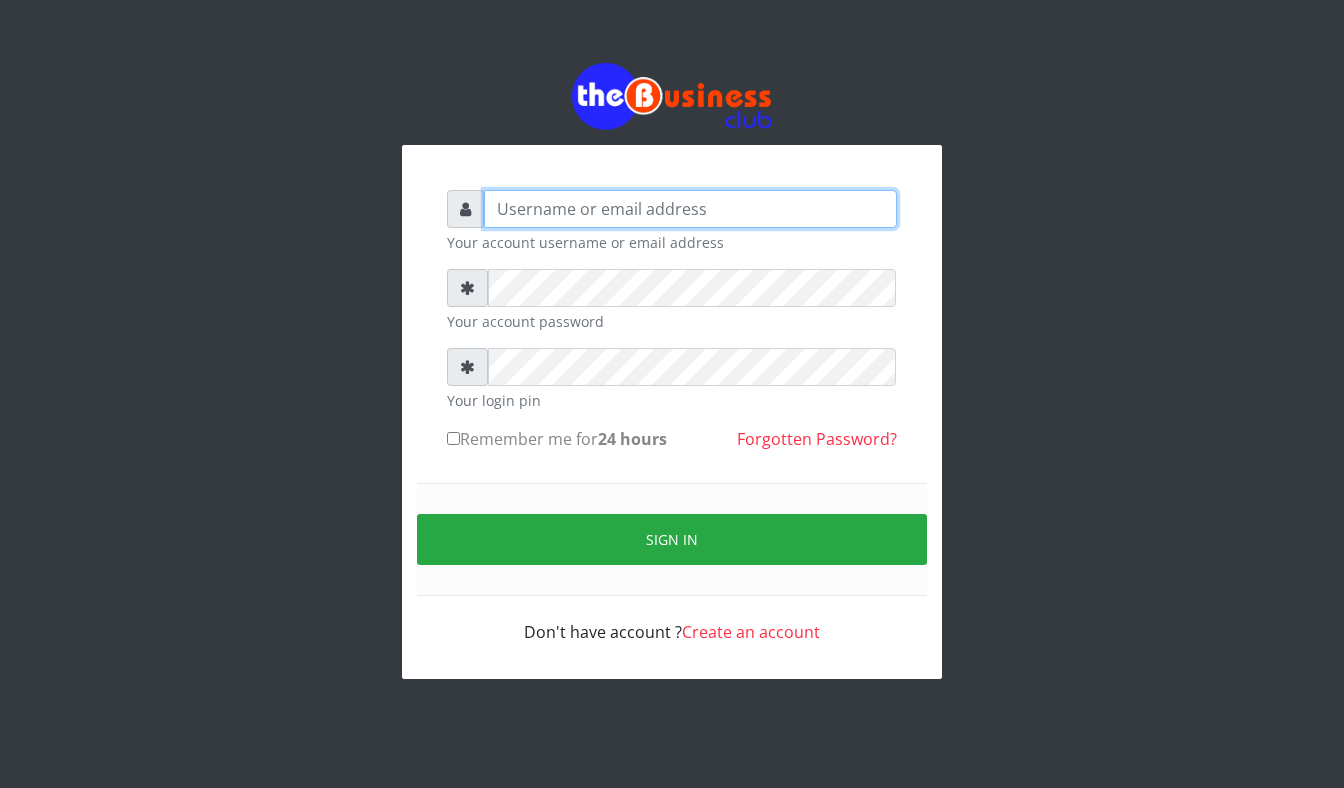 type on "Mavincio" 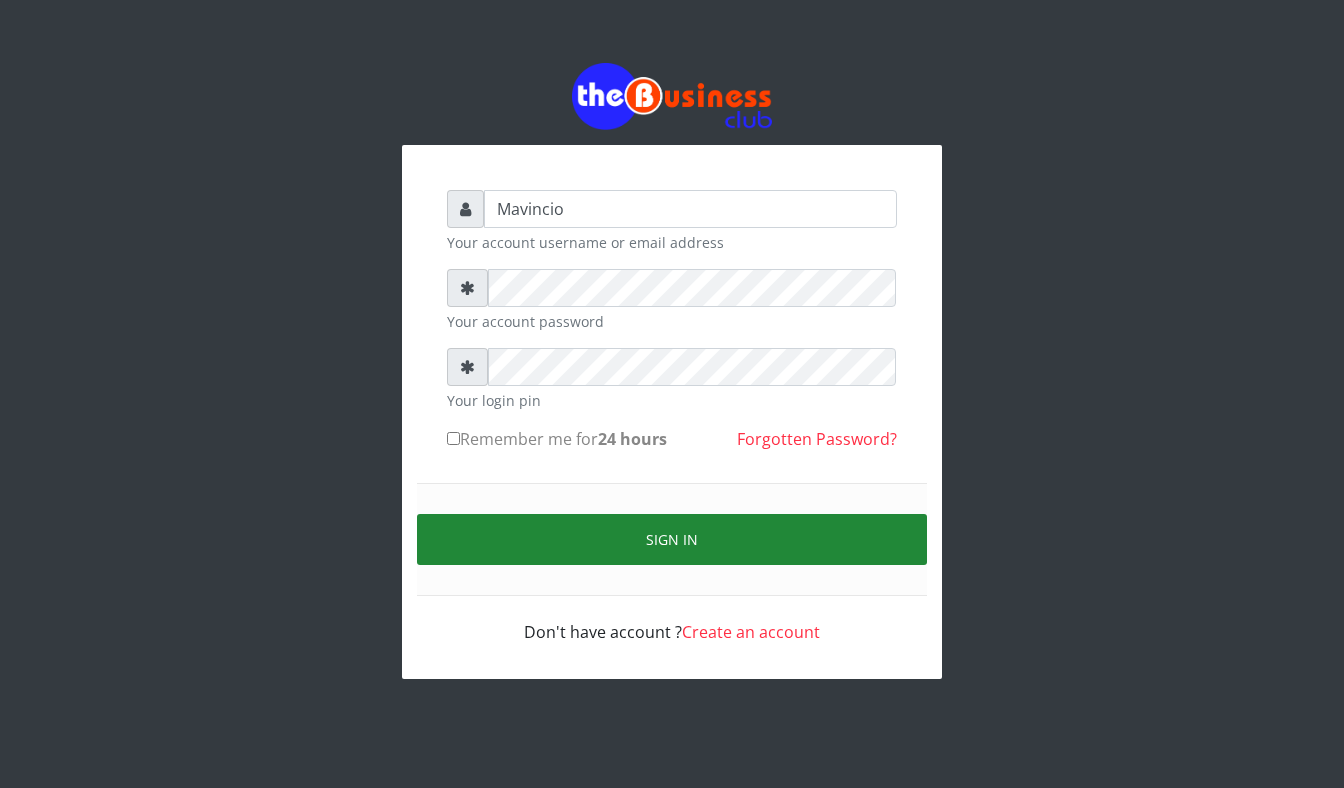 click on "Sign in" at bounding box center [672, 539] 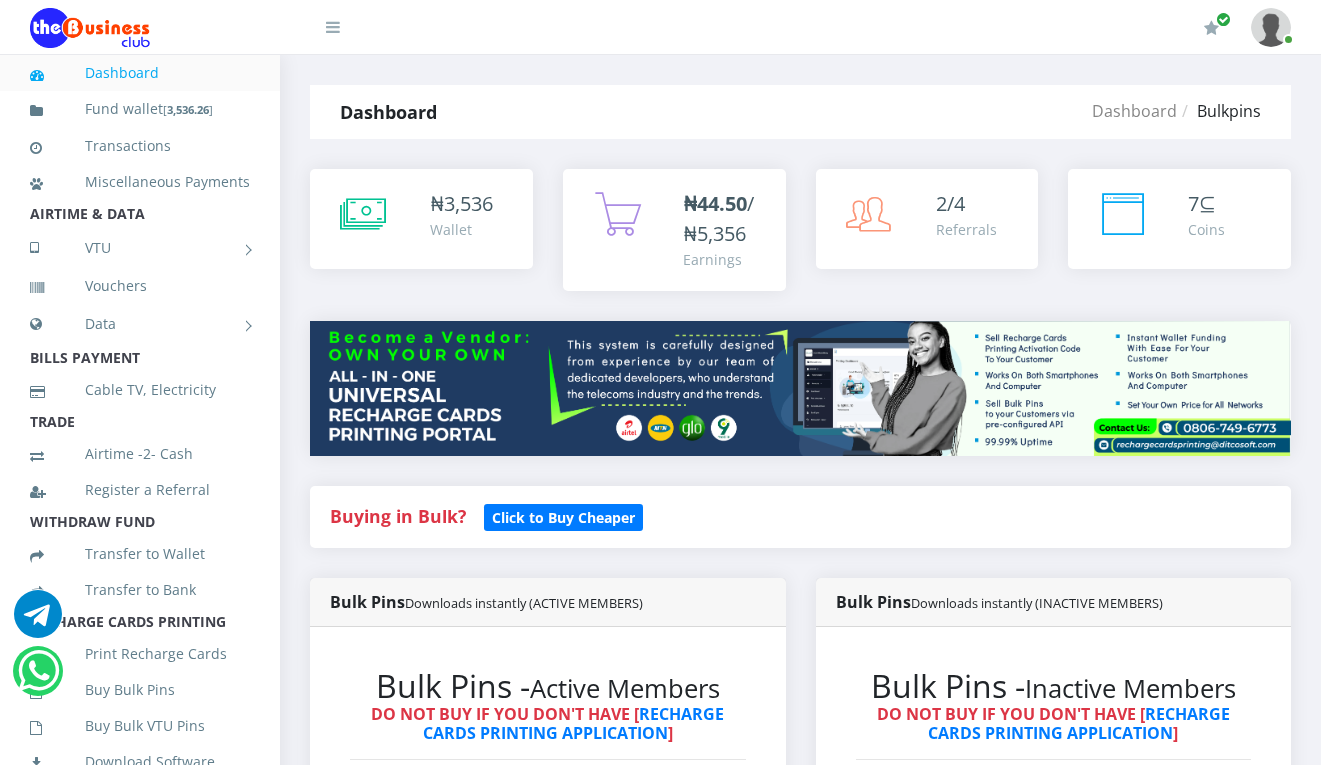 scroll, scrollTop: 0, scrollLeft: 0, axis: both 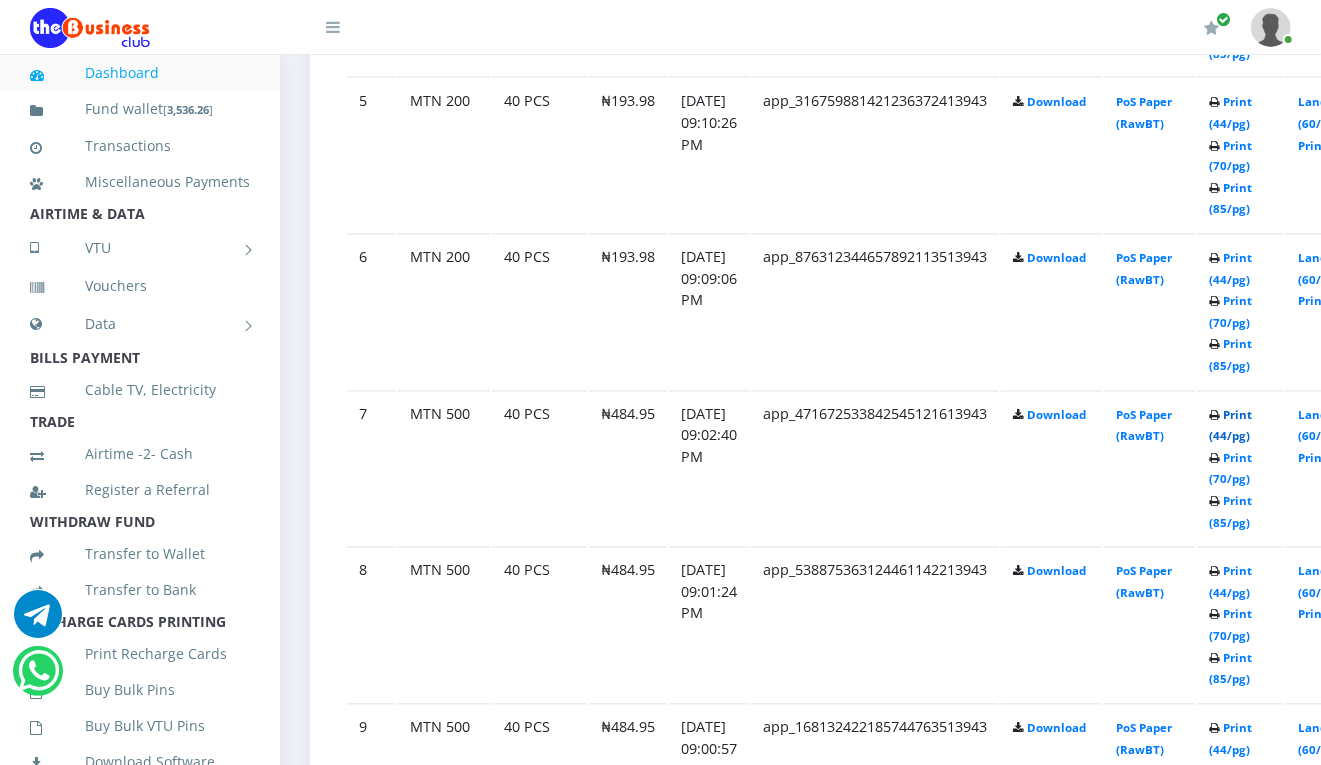 click on "Print (44/pg)" at bounding box center (1230, 426) 